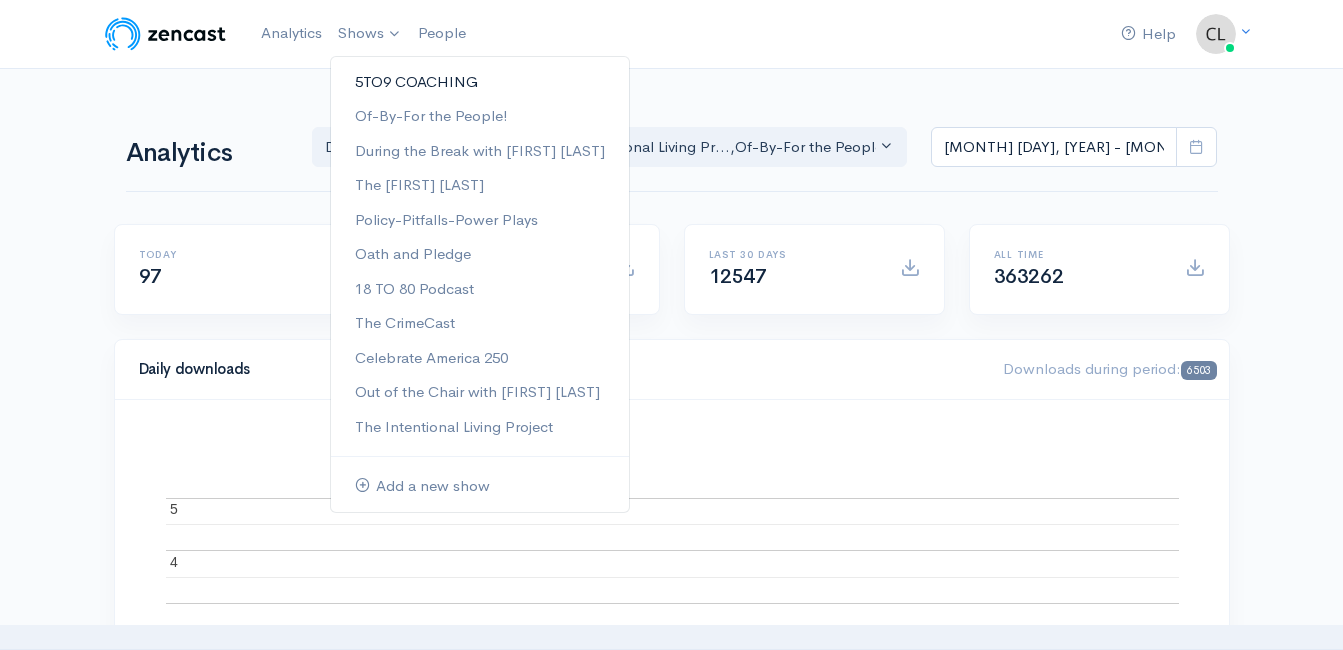 scroll, scrollTop: 0, scrollLeft: 0, axis: both 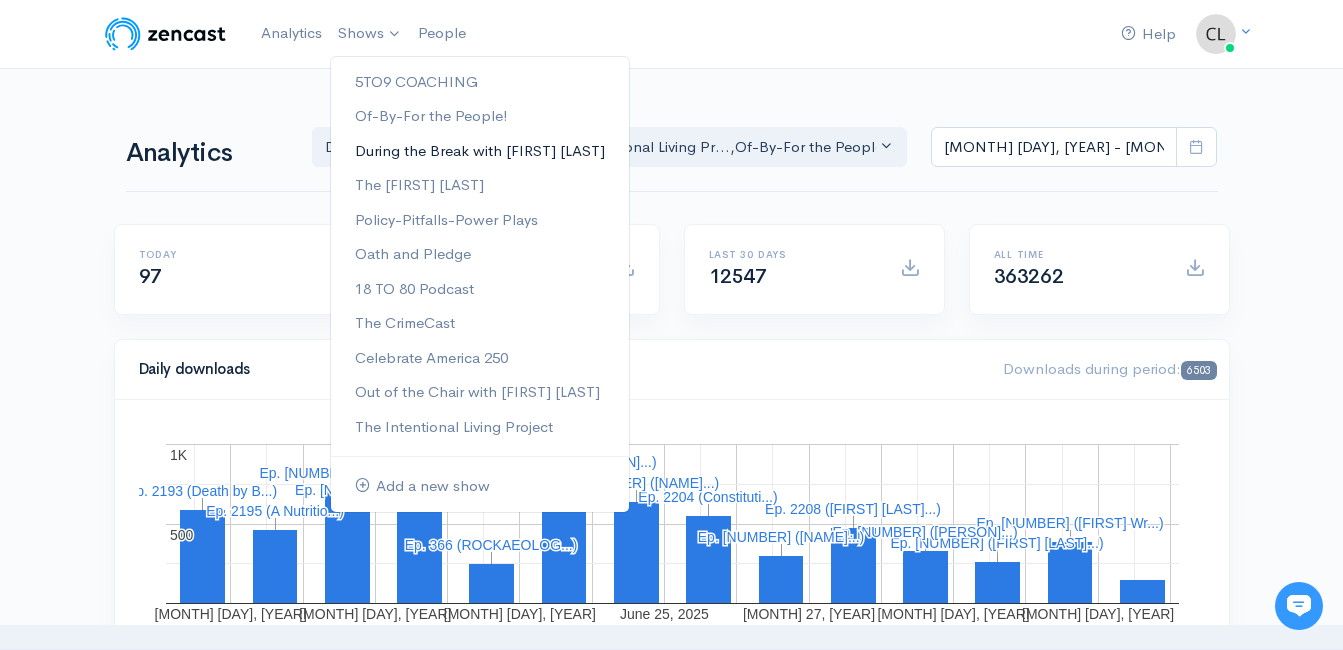 click on "During the Break with [FIRST] [LAST]" at bounding box center (480, 151) 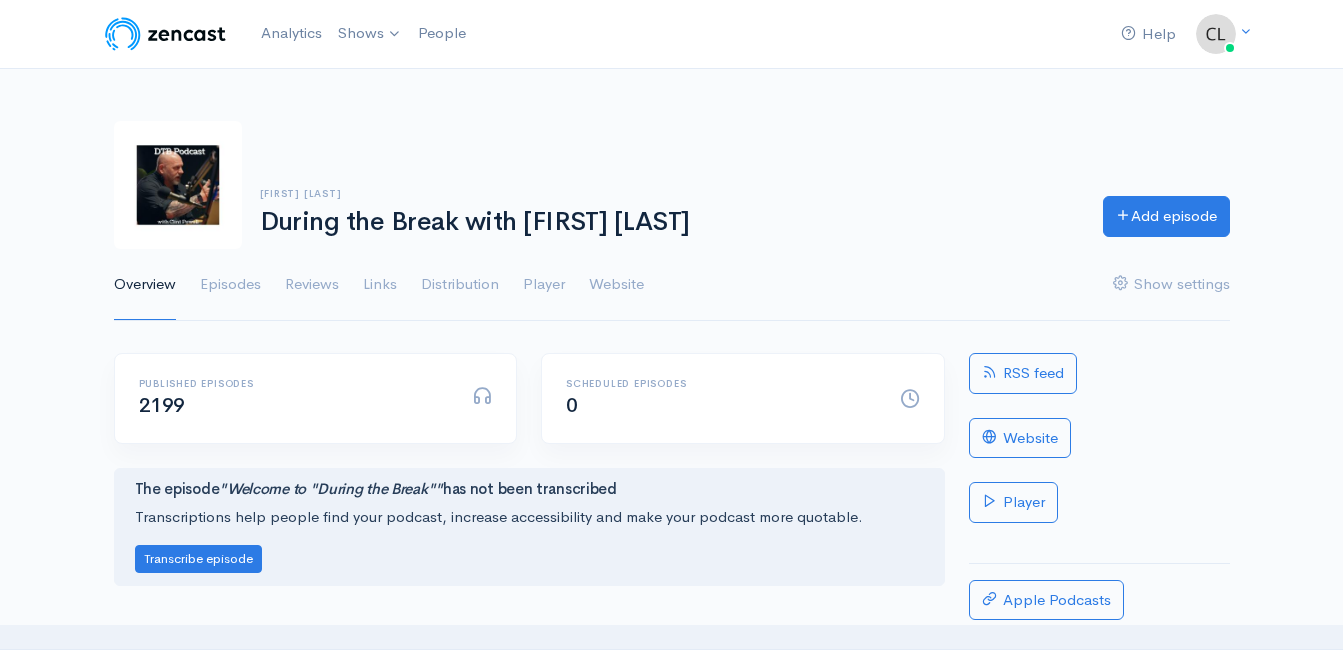 scroll, scrollTop: 0, scrollLeft: 0, axis: both 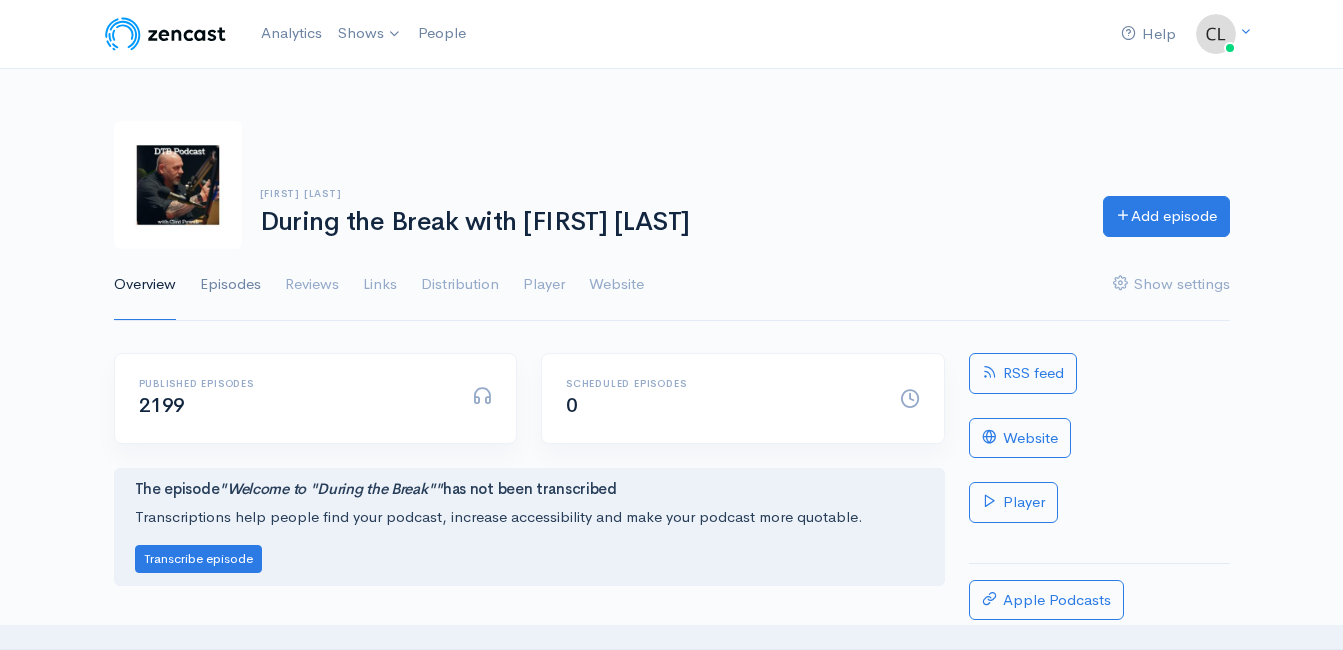 click on "Episodes" at bounding box center (230, 285) 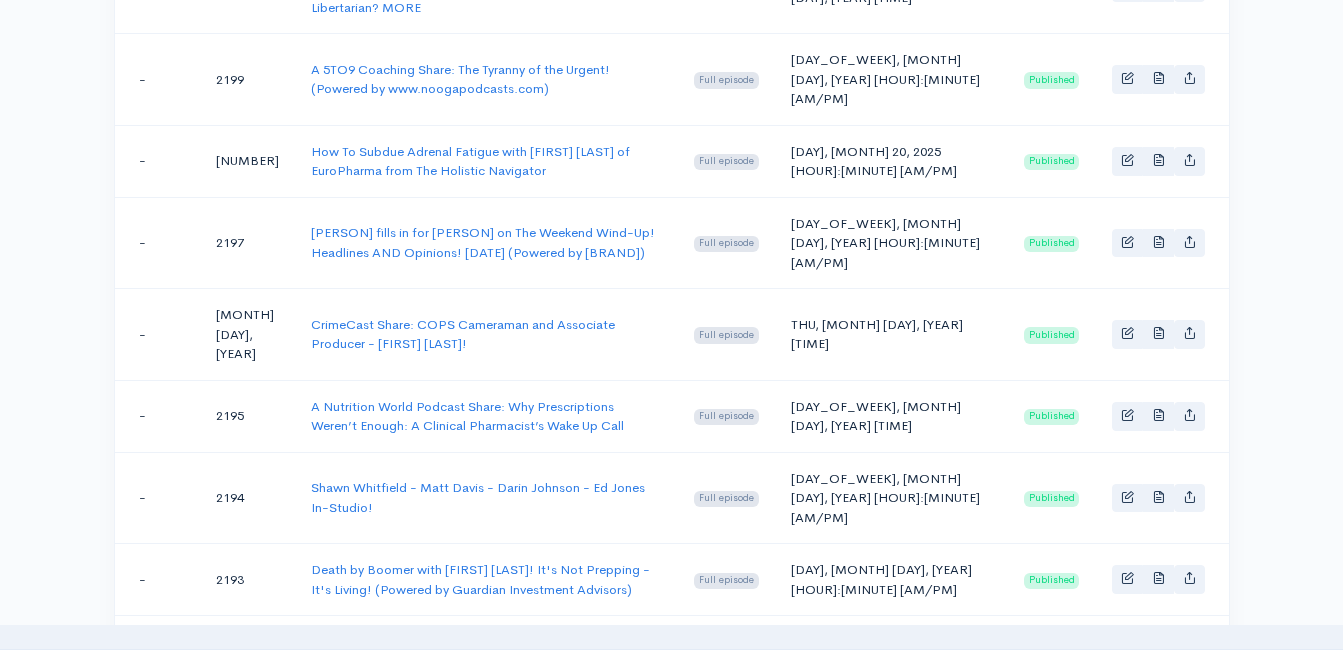 scroll, scrollTop: 2001, scrollLeft: 0, axis: vertical 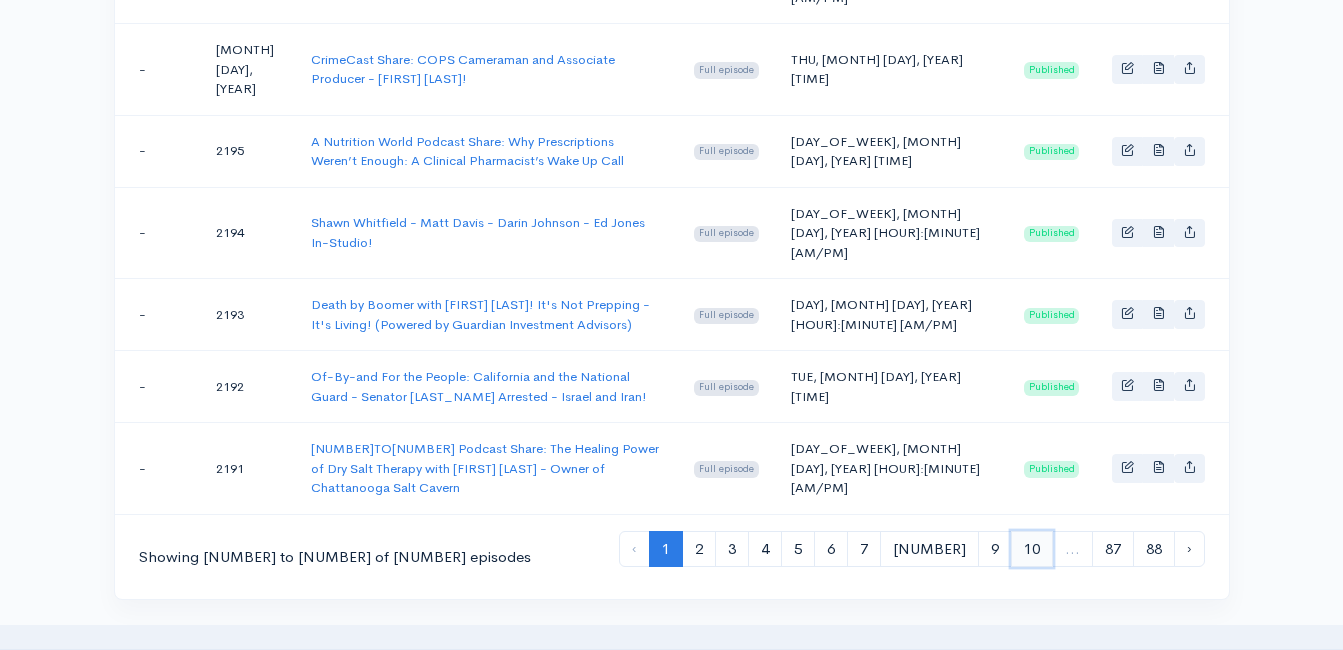 click on "10" at bounding box center (1032, 549) 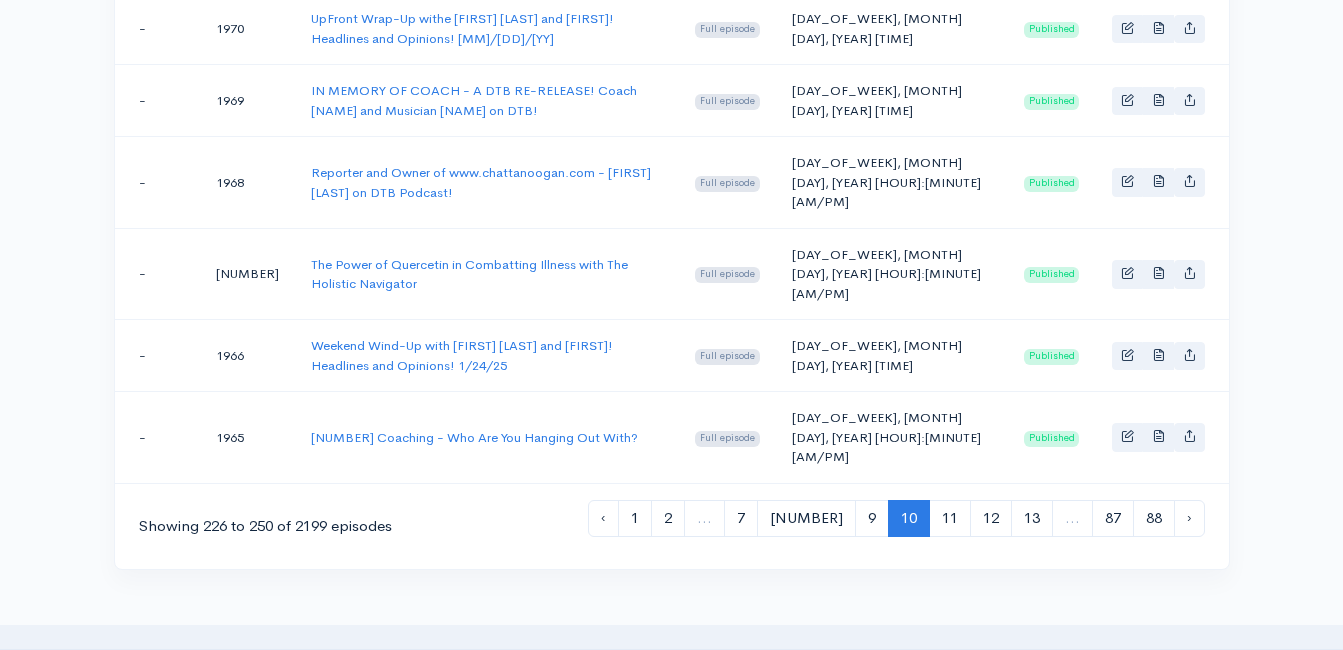 scroll, scrollTop: 1982, scrollLeft: 0, axis: vertical 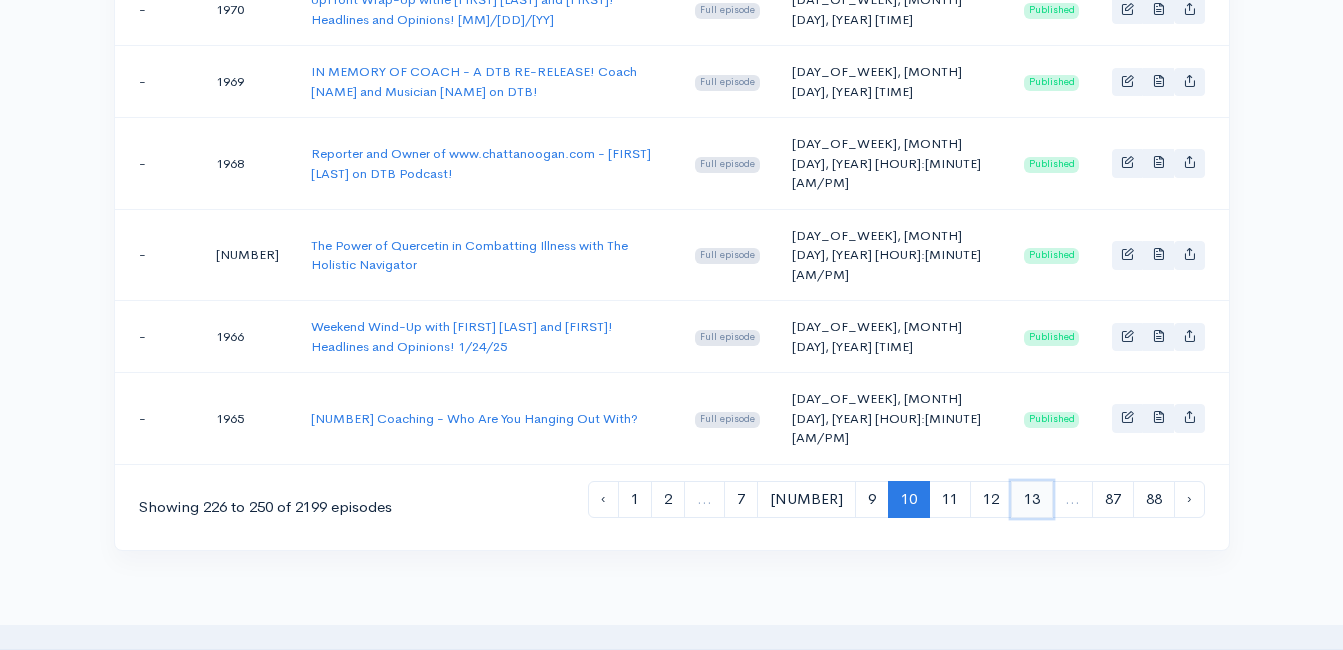 click on "13" at bounding box center (1032, 499) 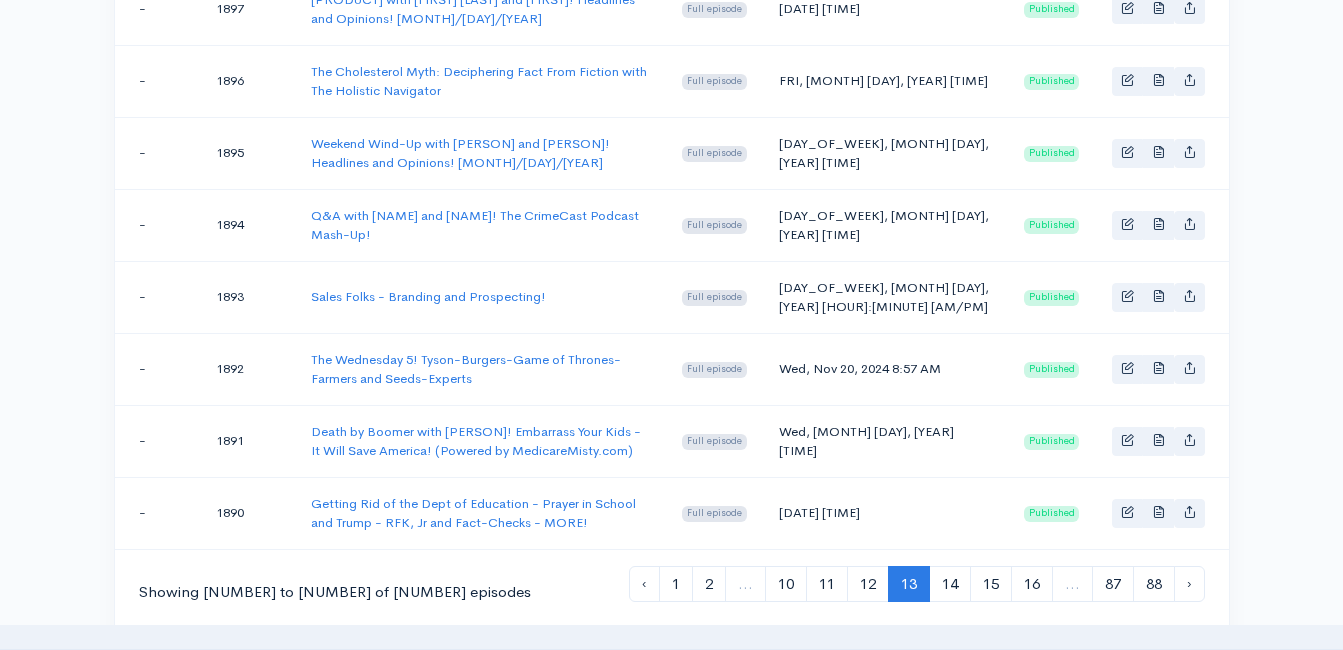 scroll, scrollTop: 1982, scrollLeft: 0, axis: vertical 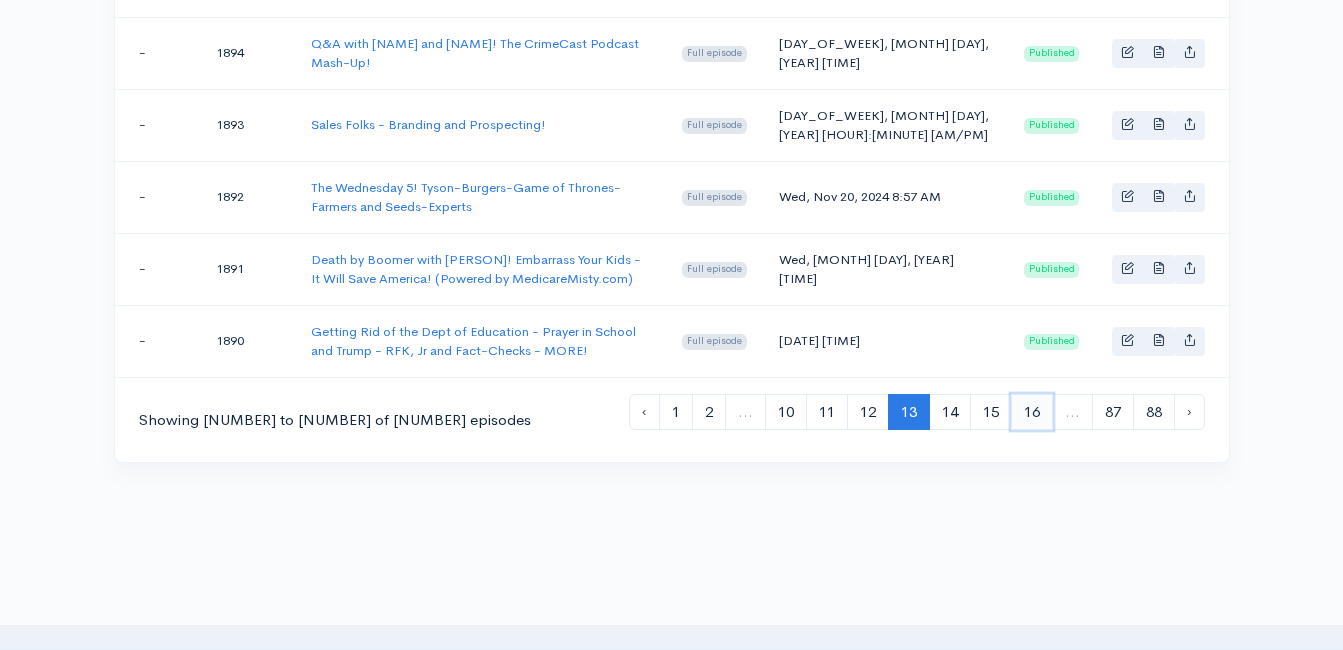 click on "16" at bounding box center [1032, 412] 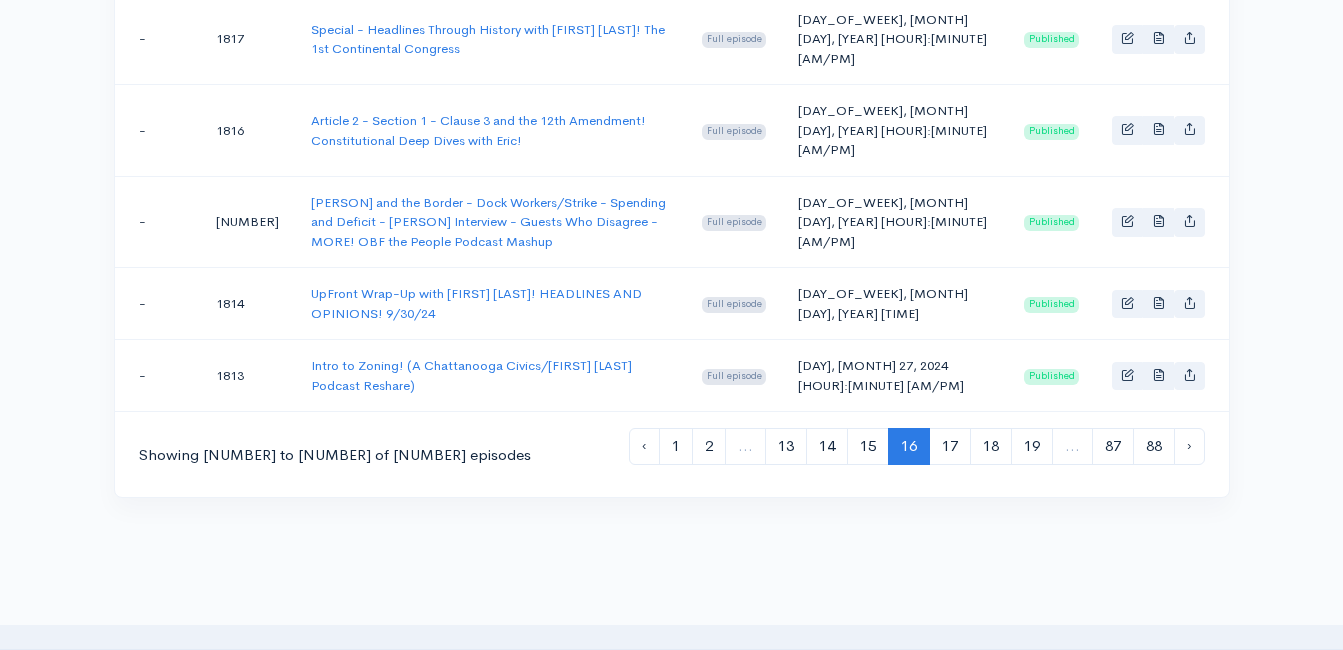 scroll, scrollTop: 2021, scrollLeft: 0, axis: vertical 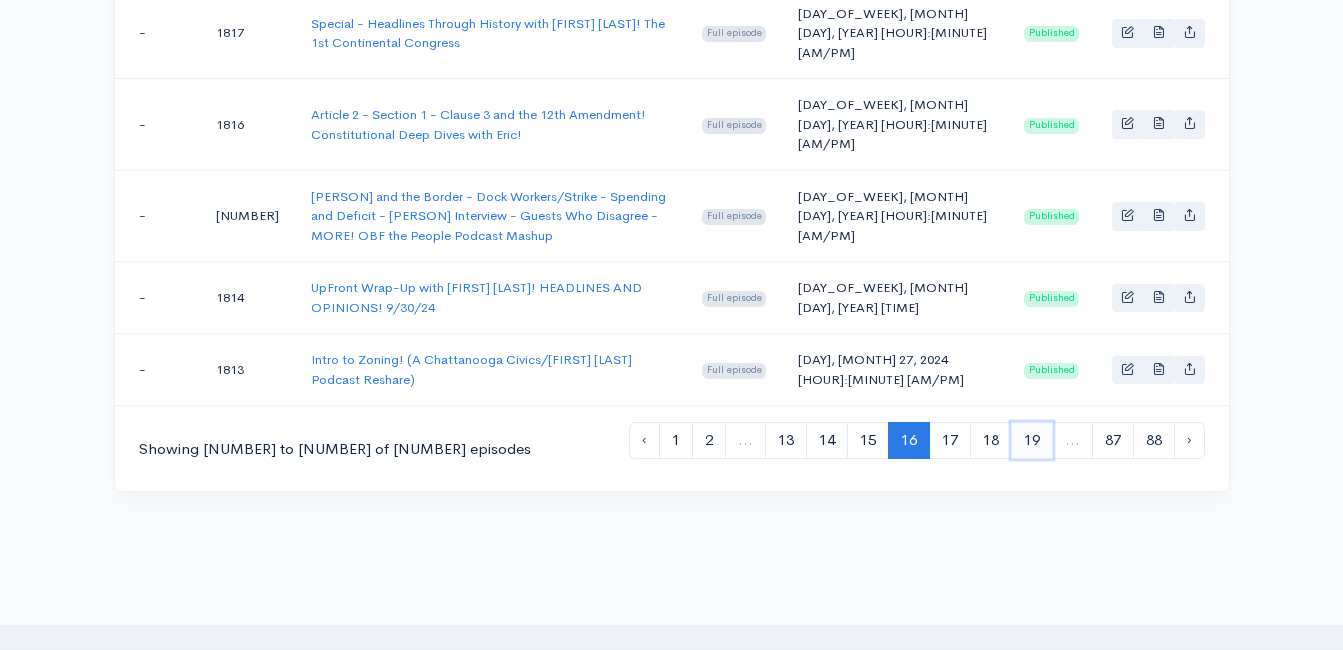 click on "19" at bounding box center [1032, 440] 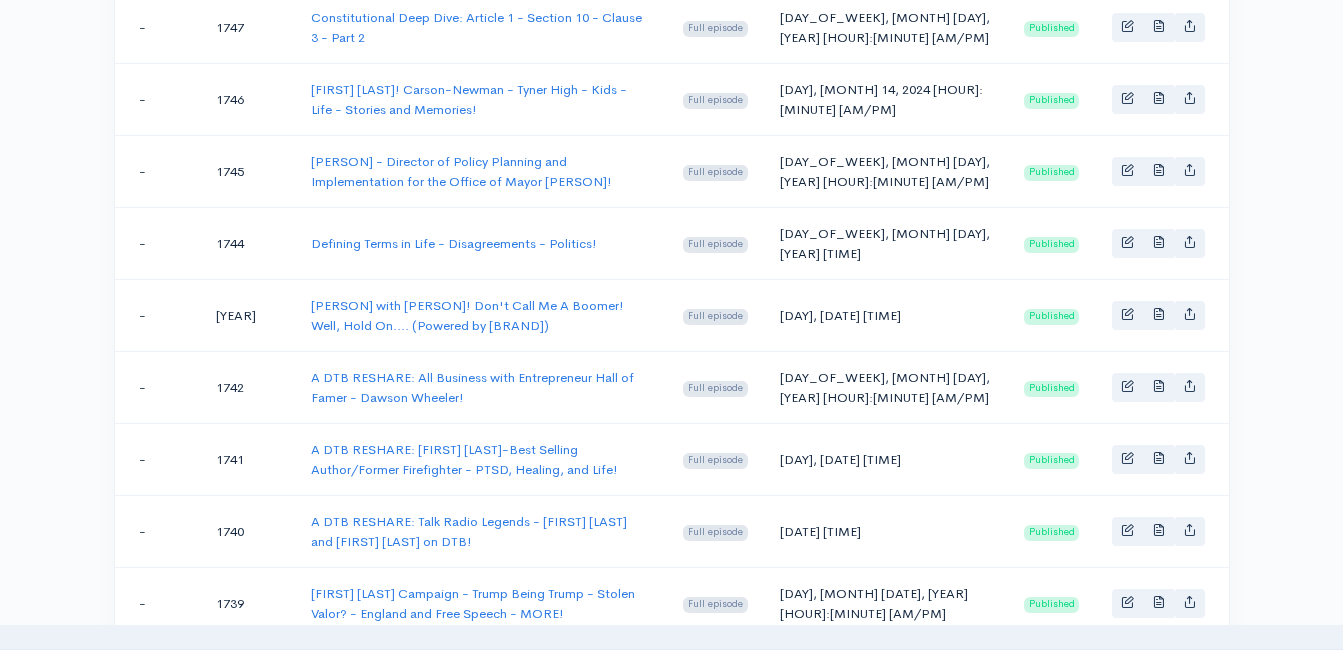 scroll, scrollTop: 1600, scrollLeft: 0, axis: vertical 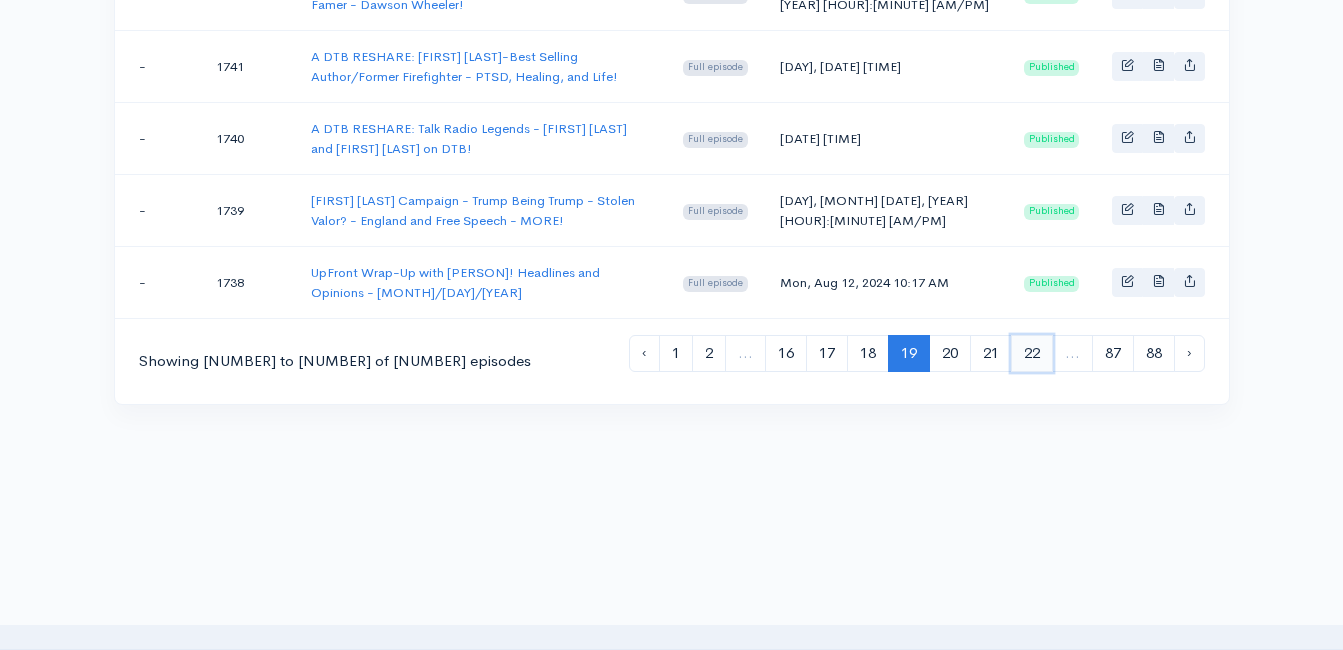 click on "22" at bounding box center [1032, 353] 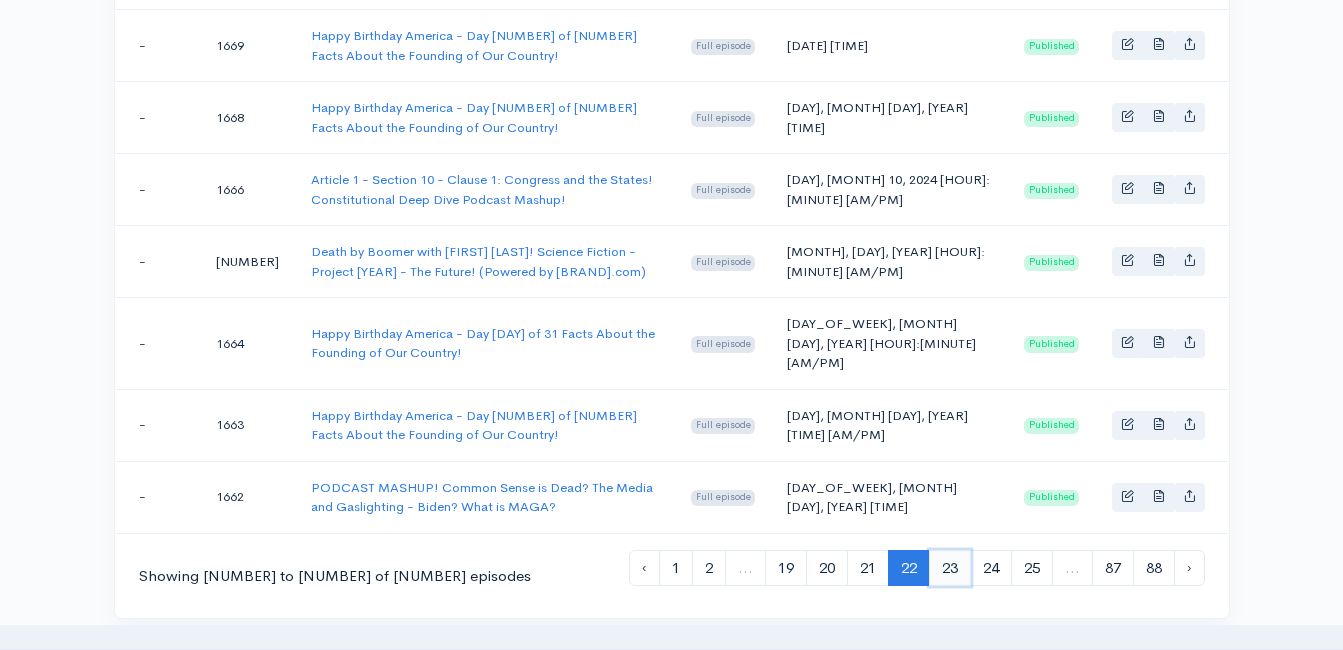 click on "23" at bounding box center (950, 568) 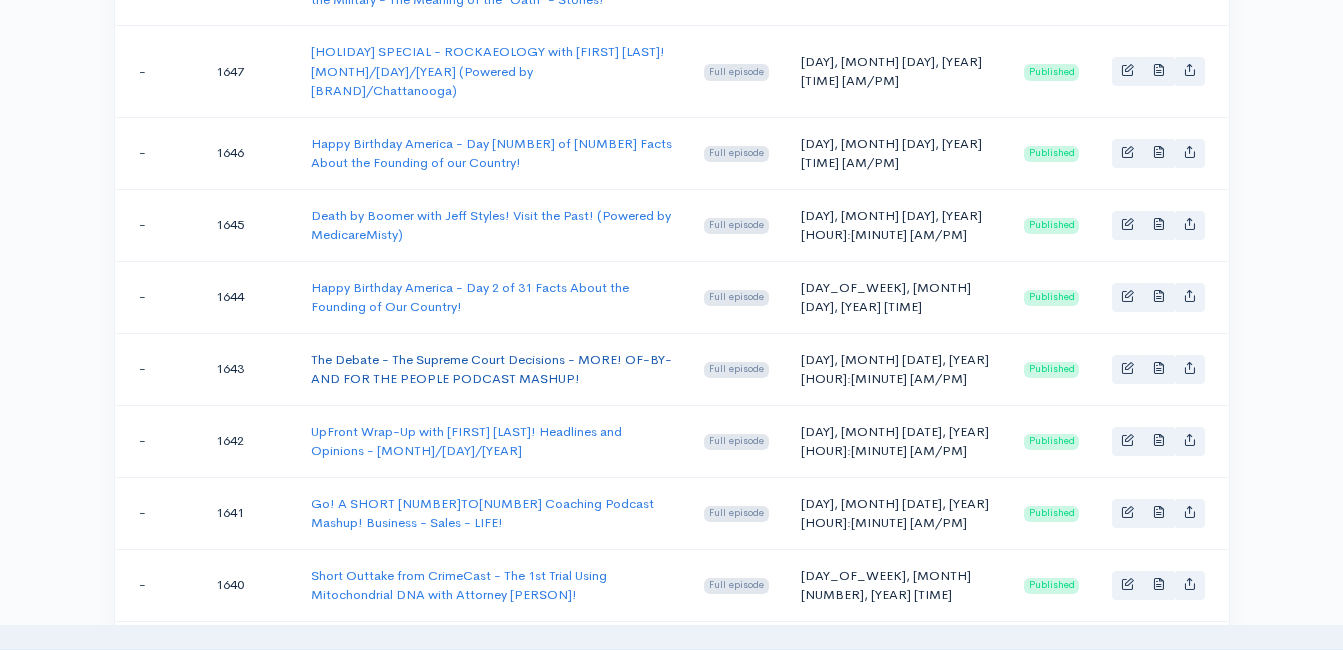 click on "The Debate - The Supreme Court Decisions - MORE! OF-BY-AND FOR THE PEOPLE PODCAST MASHUP!" at bounding box center [491, 369] 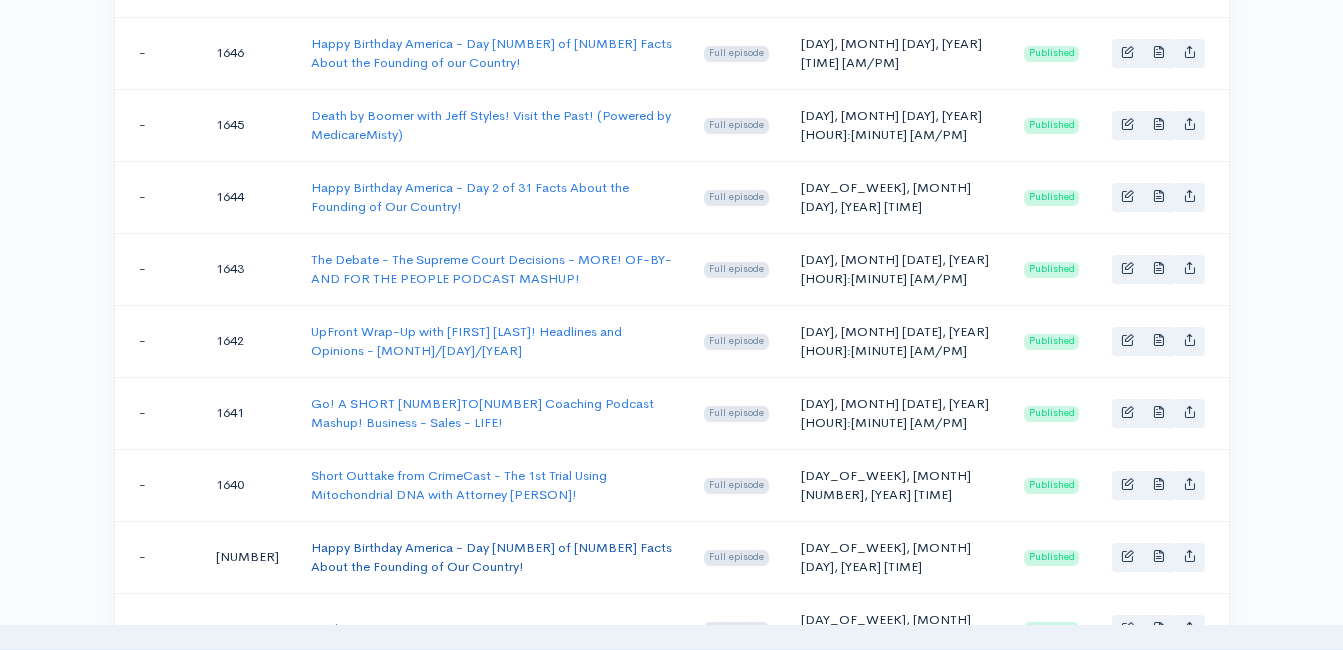 click on "Happy Birthday America - Day [NUMBER] of [NUMBER] Facts About the Founding of Our Country!" at bounding box center [491, 557] 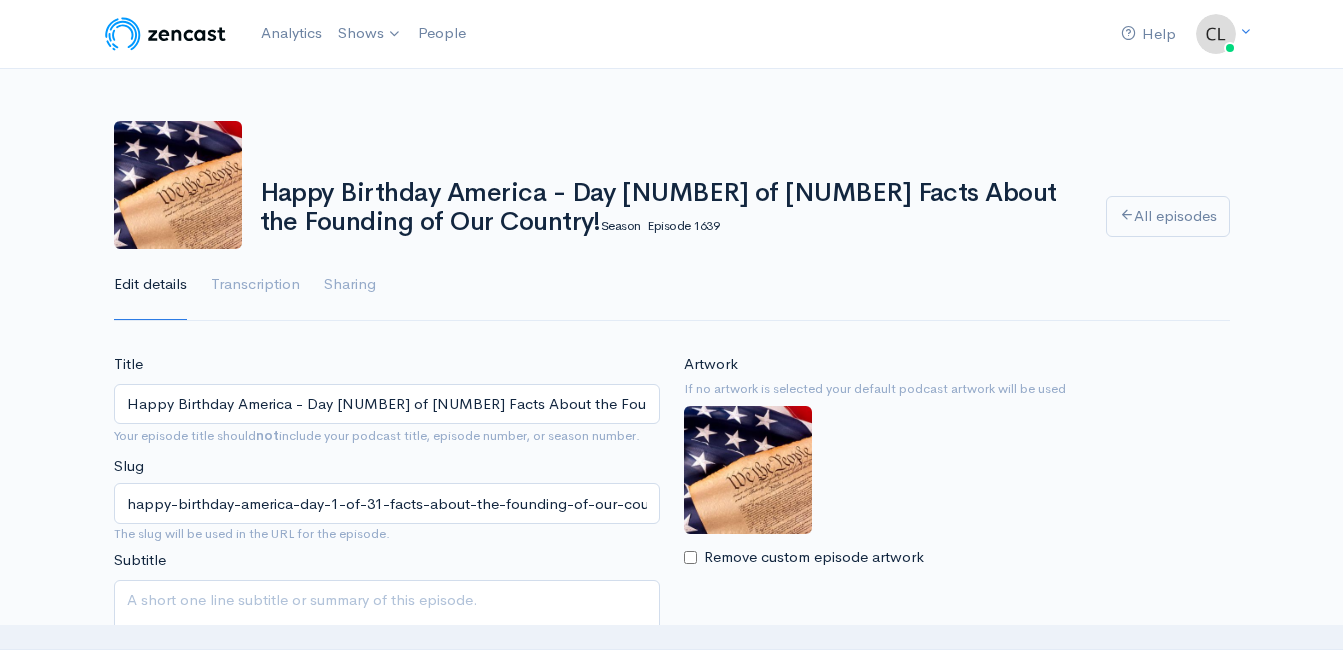 click on "Happy Birthday America - Day 1 of 31 Facts About the Founding of Our Country!
Season    Episode [NUMBER]" at bounding box center [671, 207] 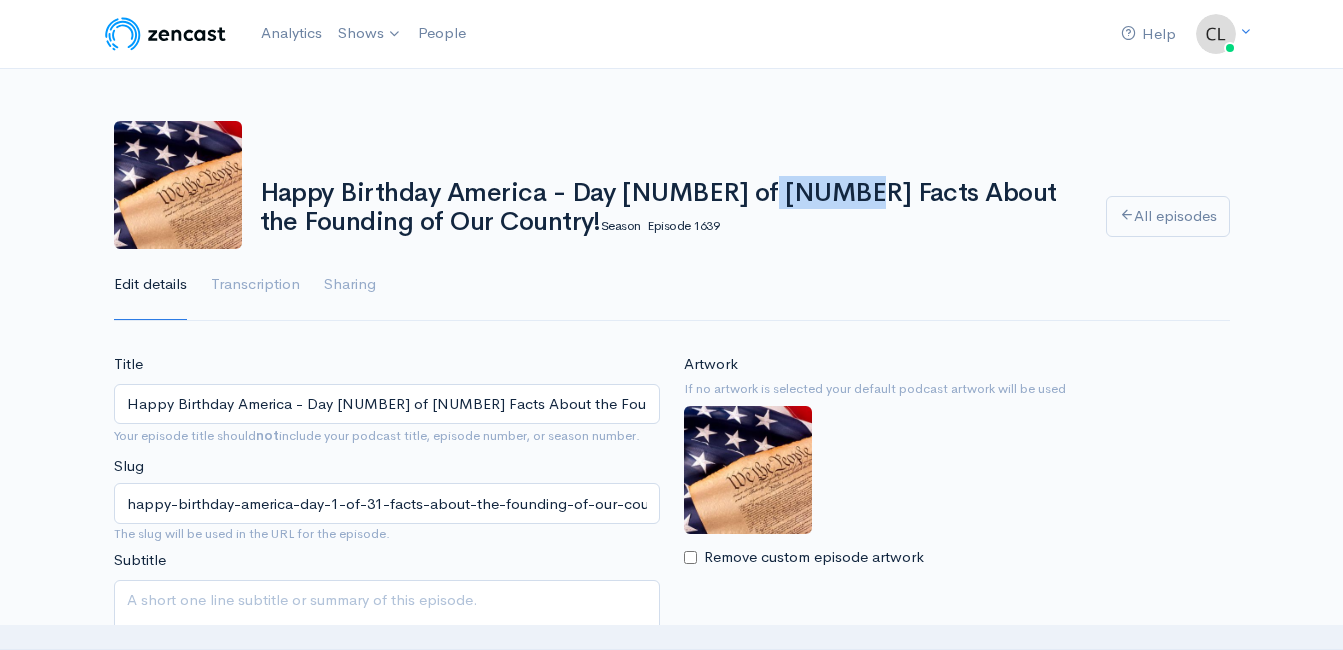 click on "Happy Birthday America - Day 1 of 31 Facts About the Founding of Our Country!
Season    Episode [NUMBER]" at bounding box center [671, 207] 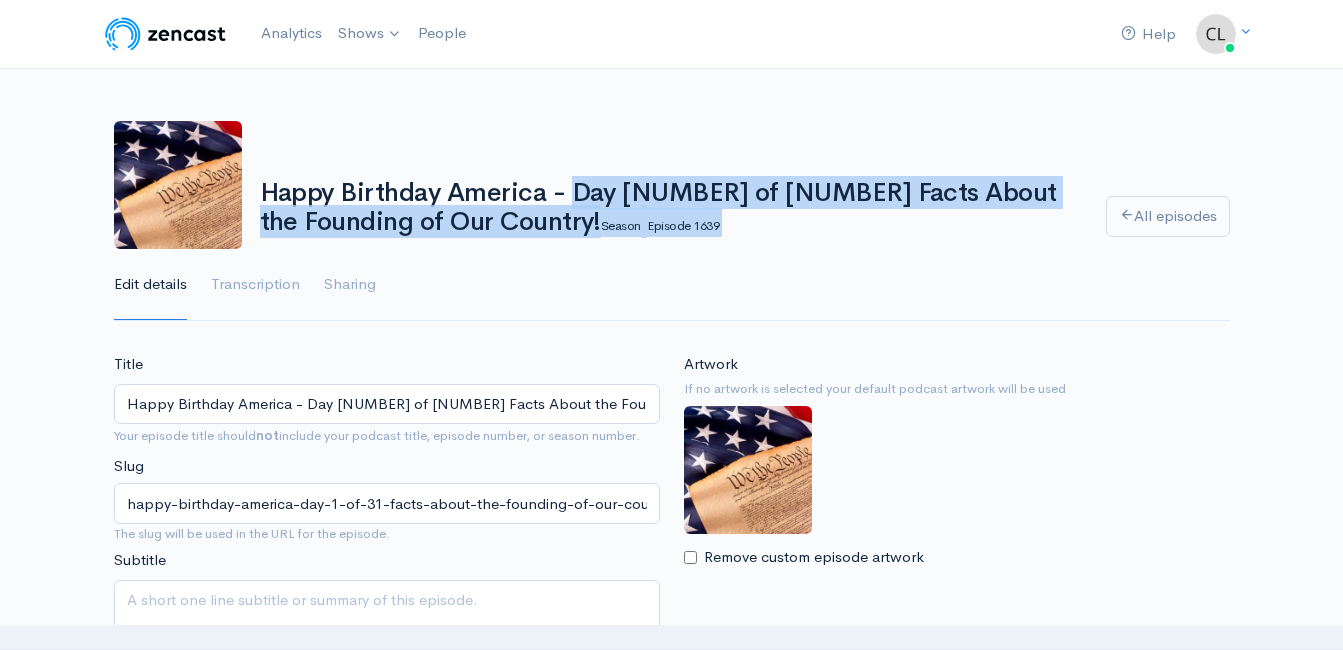 click on "Happy Birthday America - Day 1 of 31 Facts About the Founding of Our Country!
Season    Episode [NUMBER]" at bounding box center [671, 207] 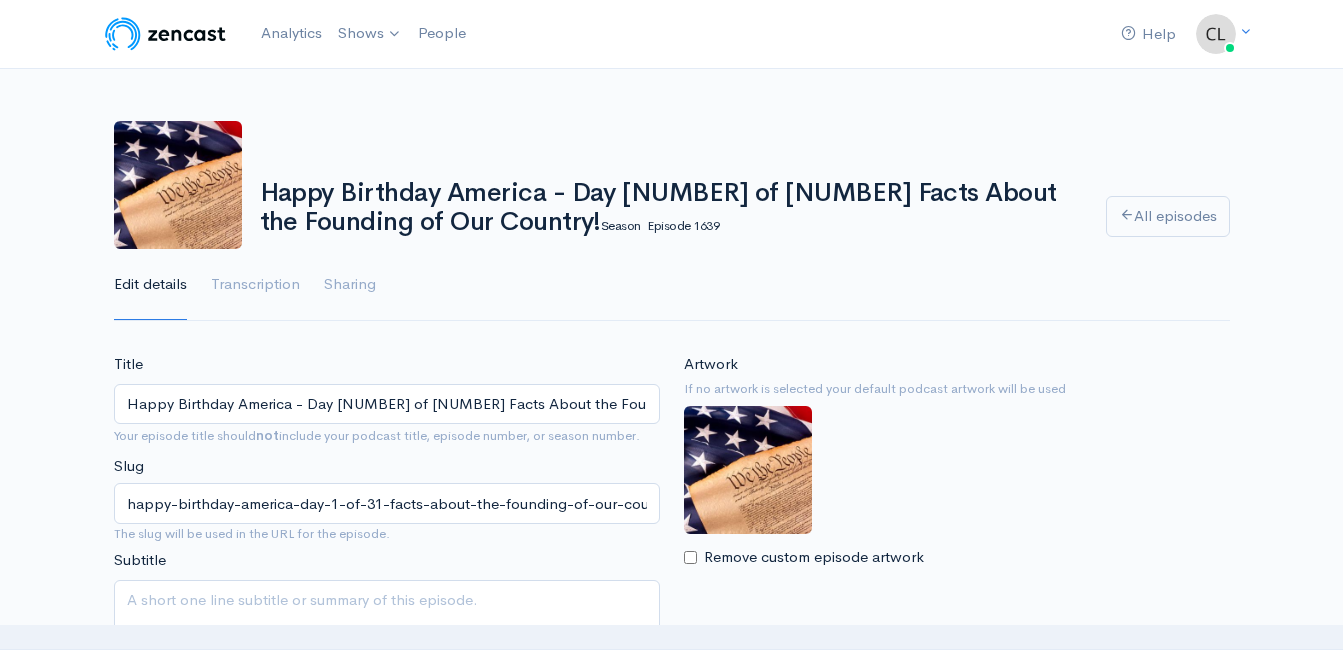 drag, startPoint x: 414, startPoint y: 225, endPoint x: 258, endPoint y: 199, distance: 158.15182 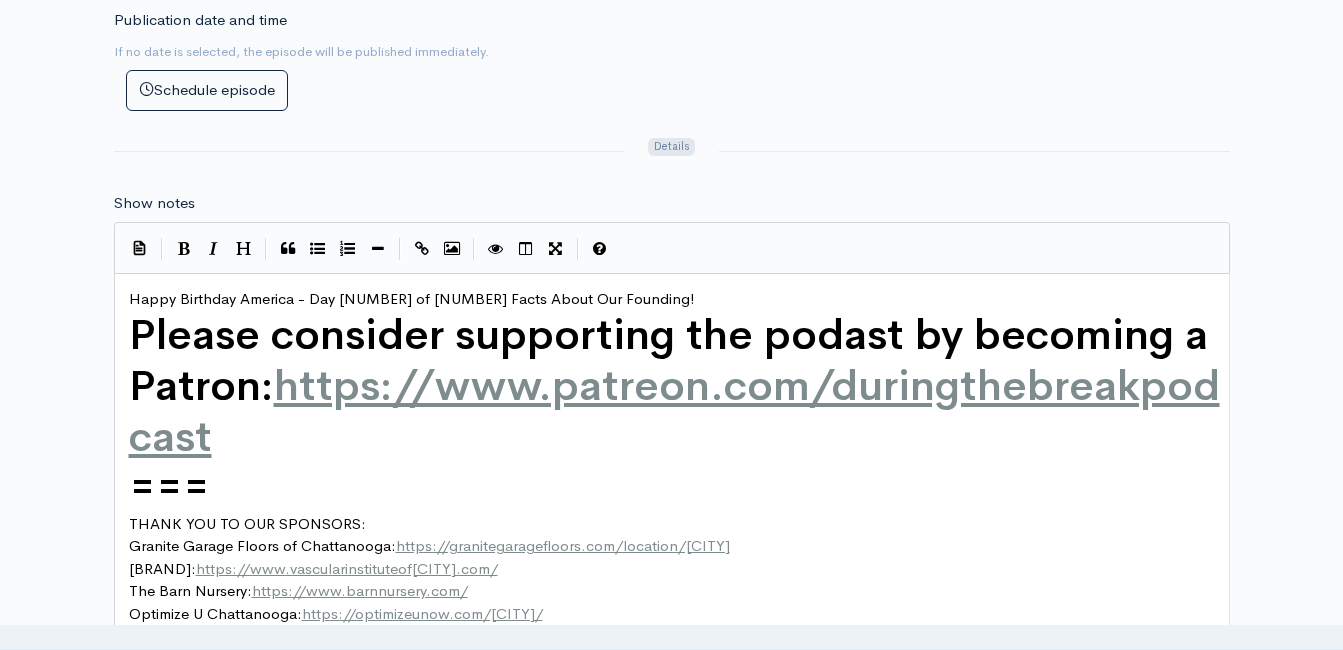 click on "Happy Birthday America - Day [NUMBER] of [NUMBER] Facts About Our Founding!" at bounding box center (412, 298) 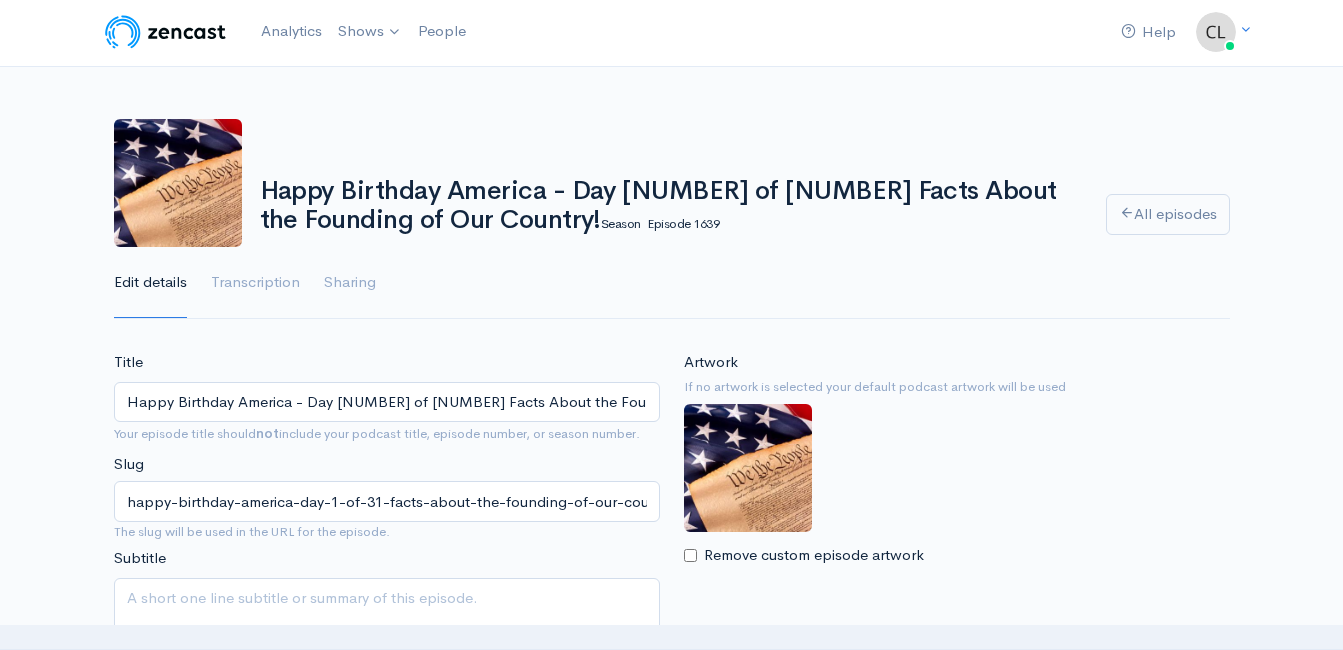scroll, scrollTop: 0, scrollLeft: 0, axis: both 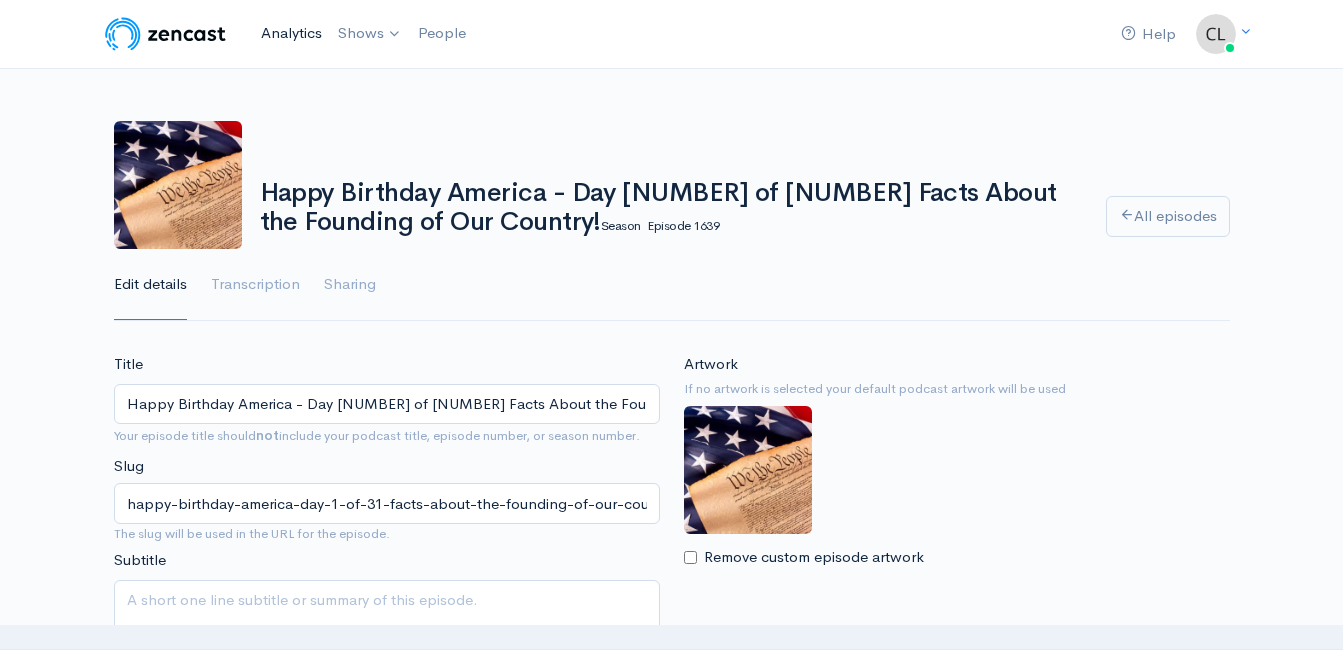 click on "Analytics" at bounding box center [291, 33] 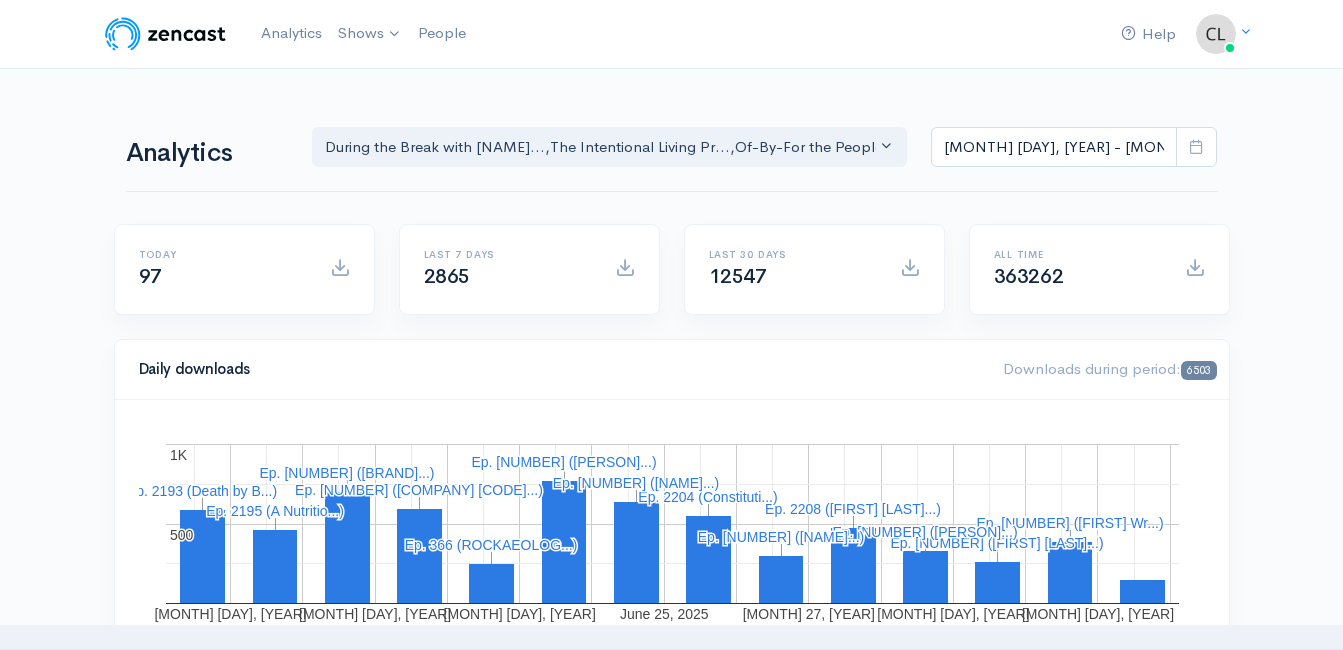 scroll, scrollTop: 0, scrollLeft: 0, axis: both 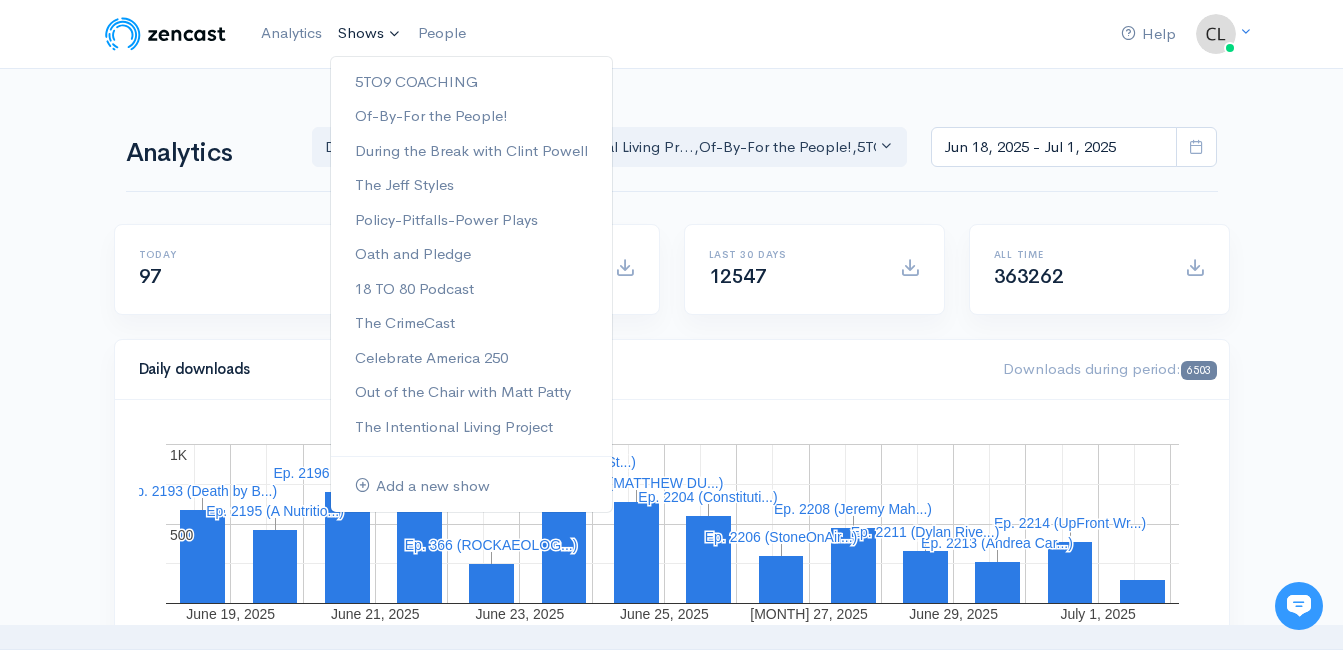 click on "Shows" at bounding box center (370, 34) 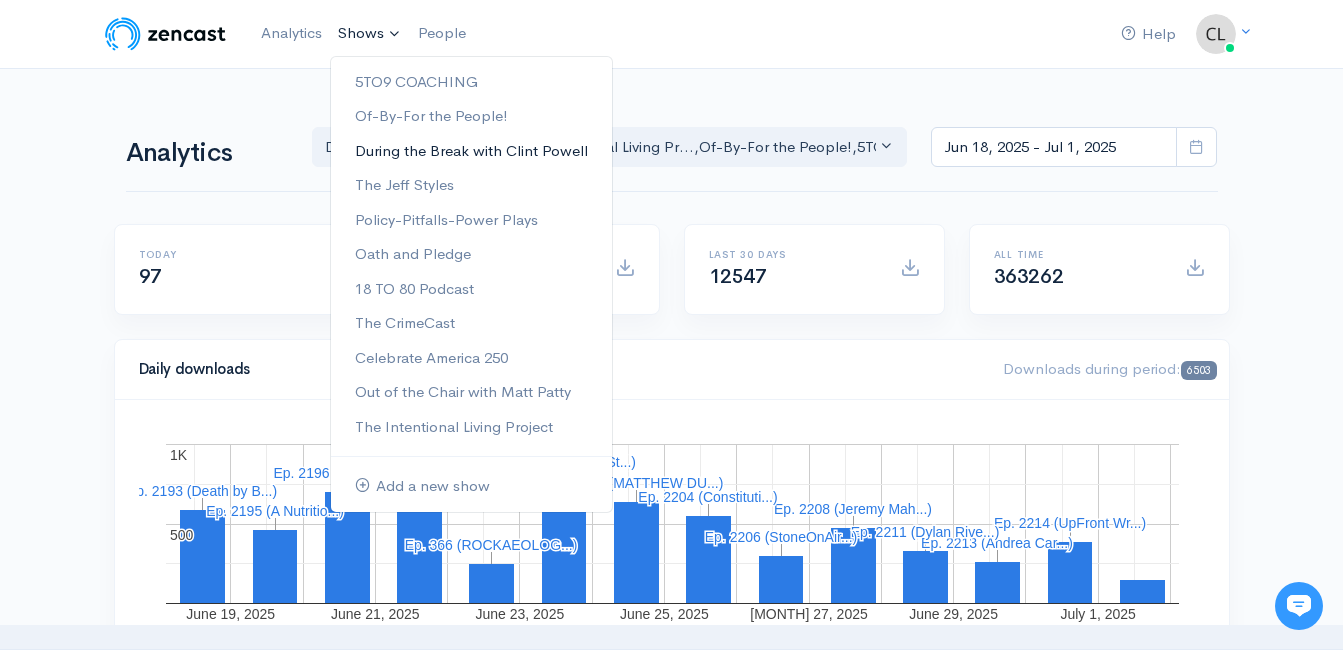 click on "During the Break with [PERSON]" at bounding box center [471, 151] 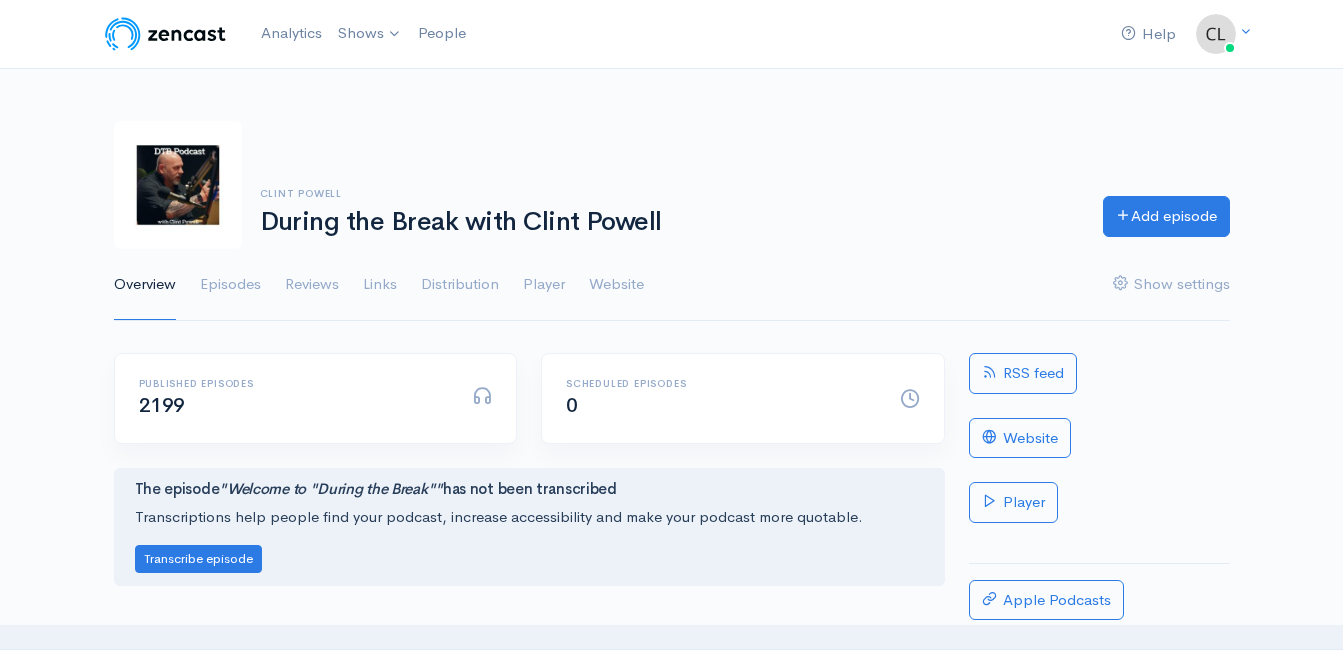 scroll, scrollTop: 0, scrollLeft: 0, axis: both 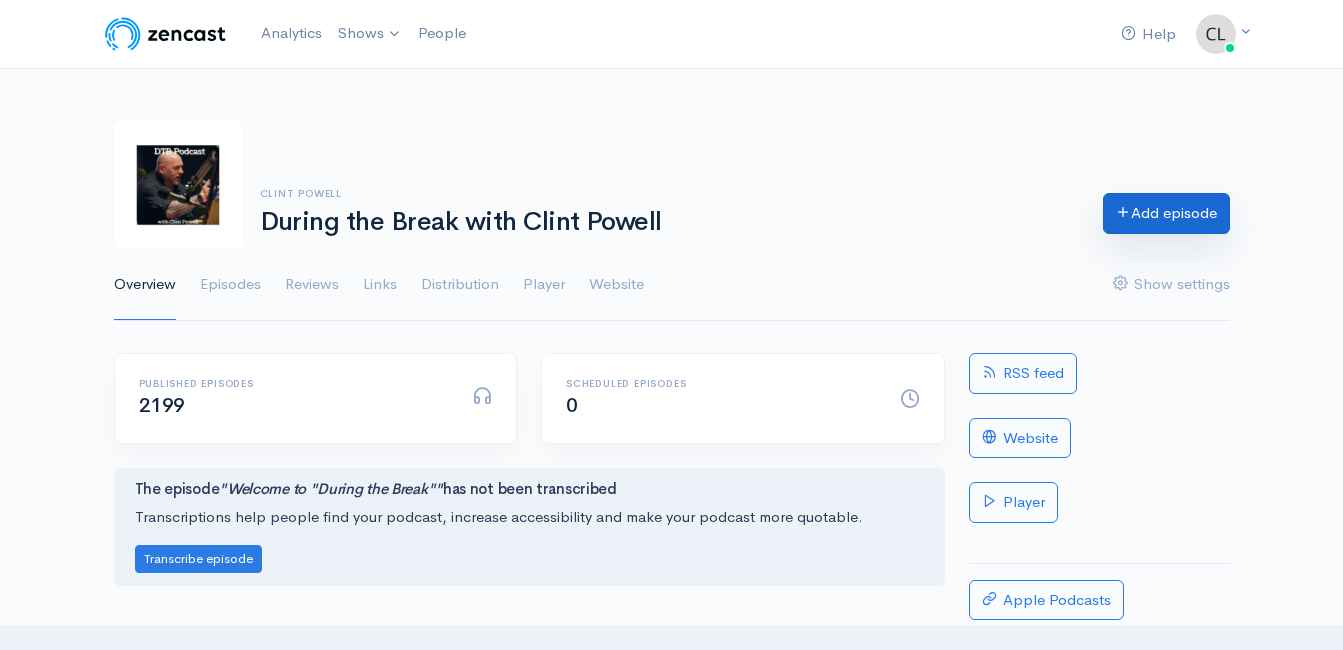 click on "Add episode" at bounding box center (1166, 213) 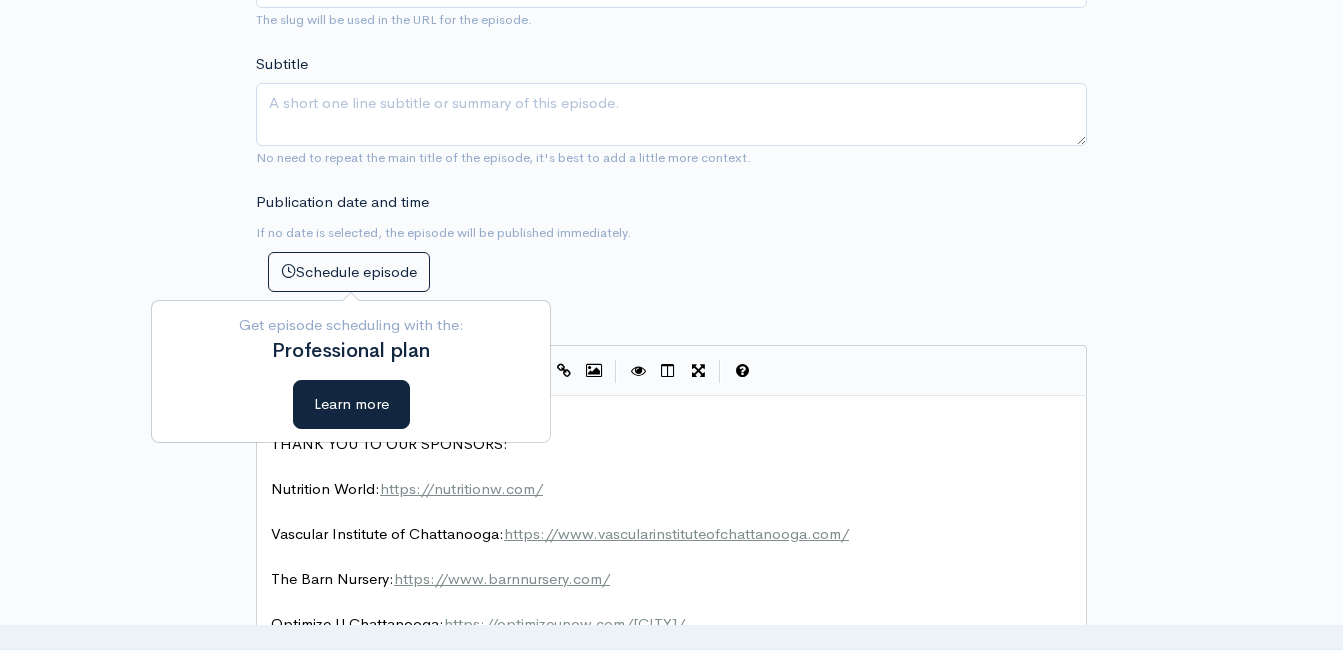 scroll, scrollTop: 1813, scrollLeft: 0, axis: vertical 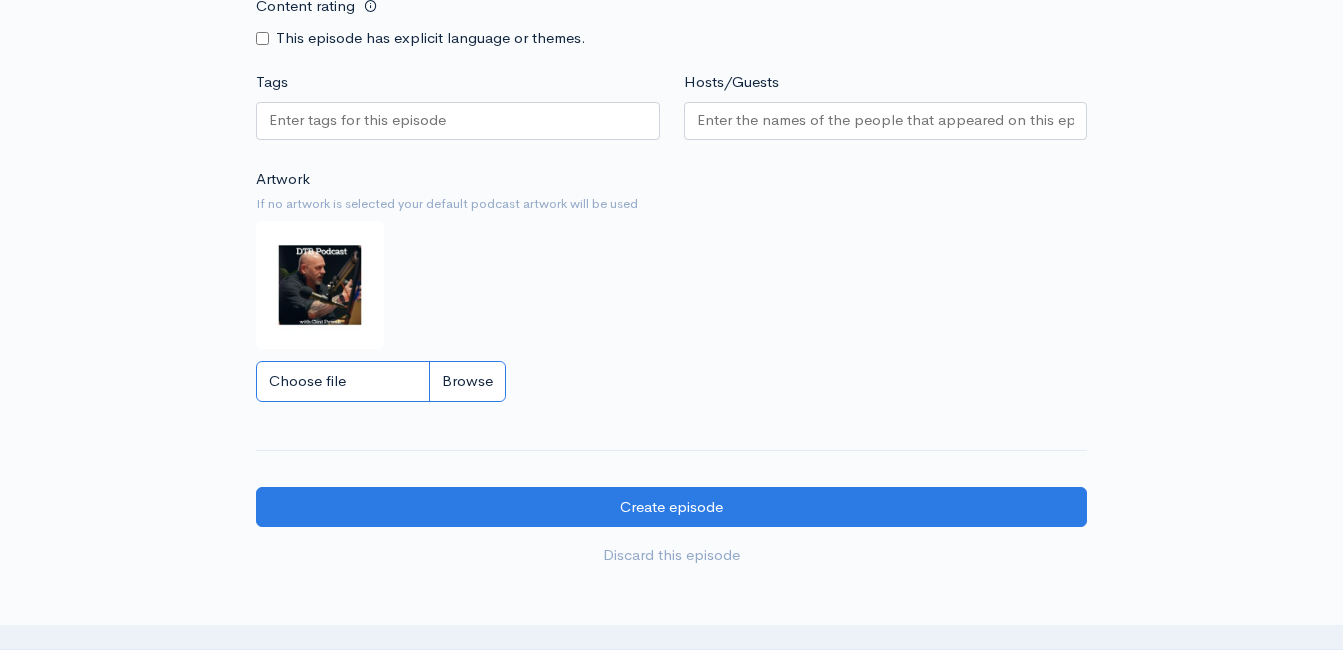 click on "Choose file" at bounding box center [381, 381] 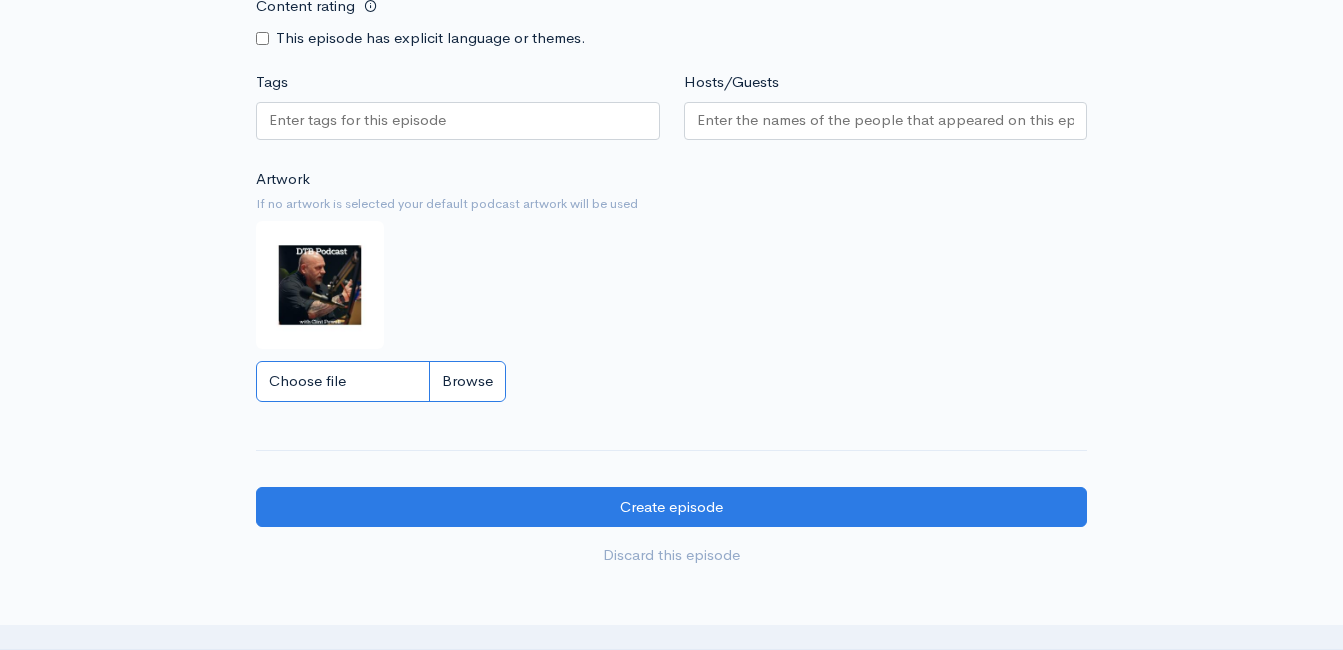 type on "C:\fakepath\494476568_1254203930048094_6931235215851761433_n.jpg" 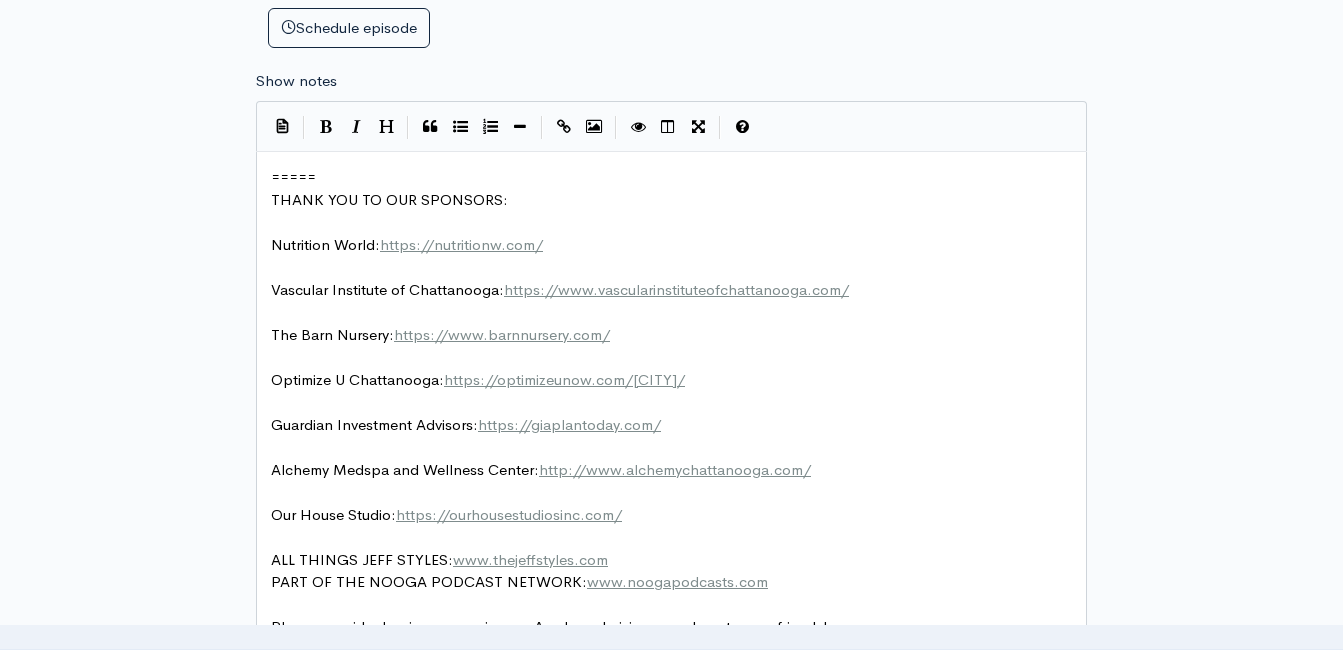 scroll, scrollTop: 1013, scrollLeft: 0, axis: vertical 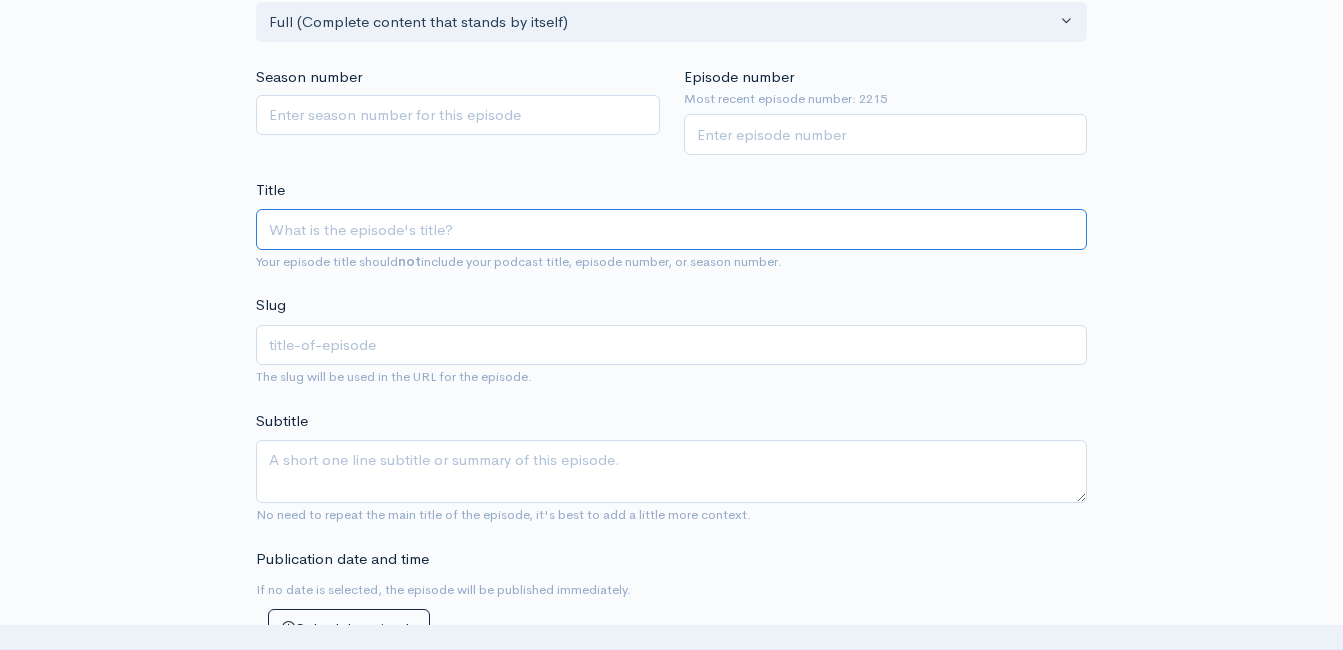 click on "Title" at bounding box center (671, 229) 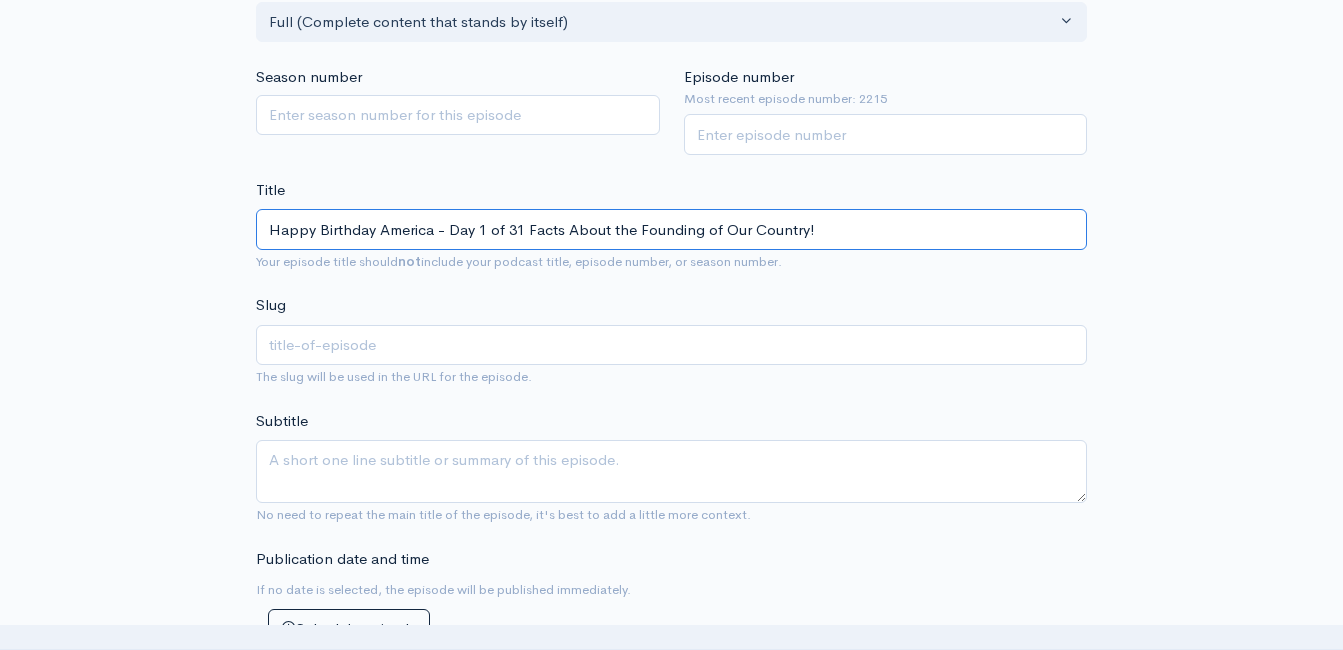 type on "Happy Birthday America - Day 1 of 31 Facts About the Founding of Our Country!" 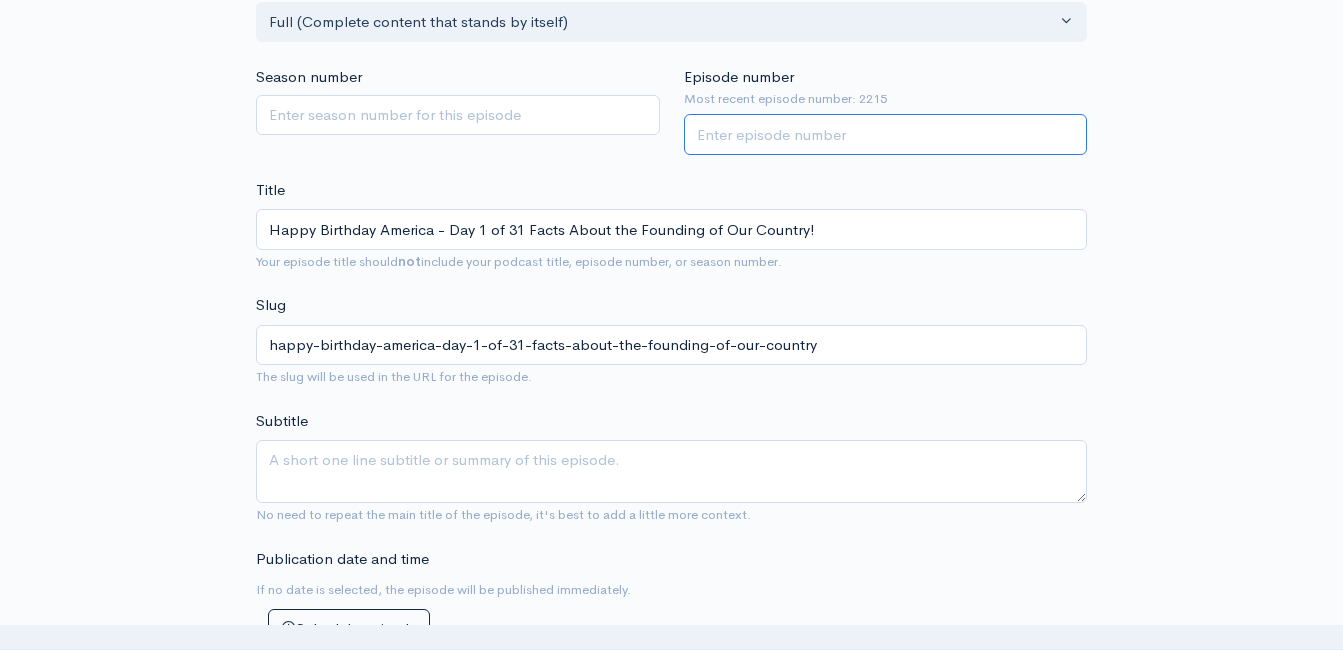 click on "Episode number" at bounding box center (886, 134) 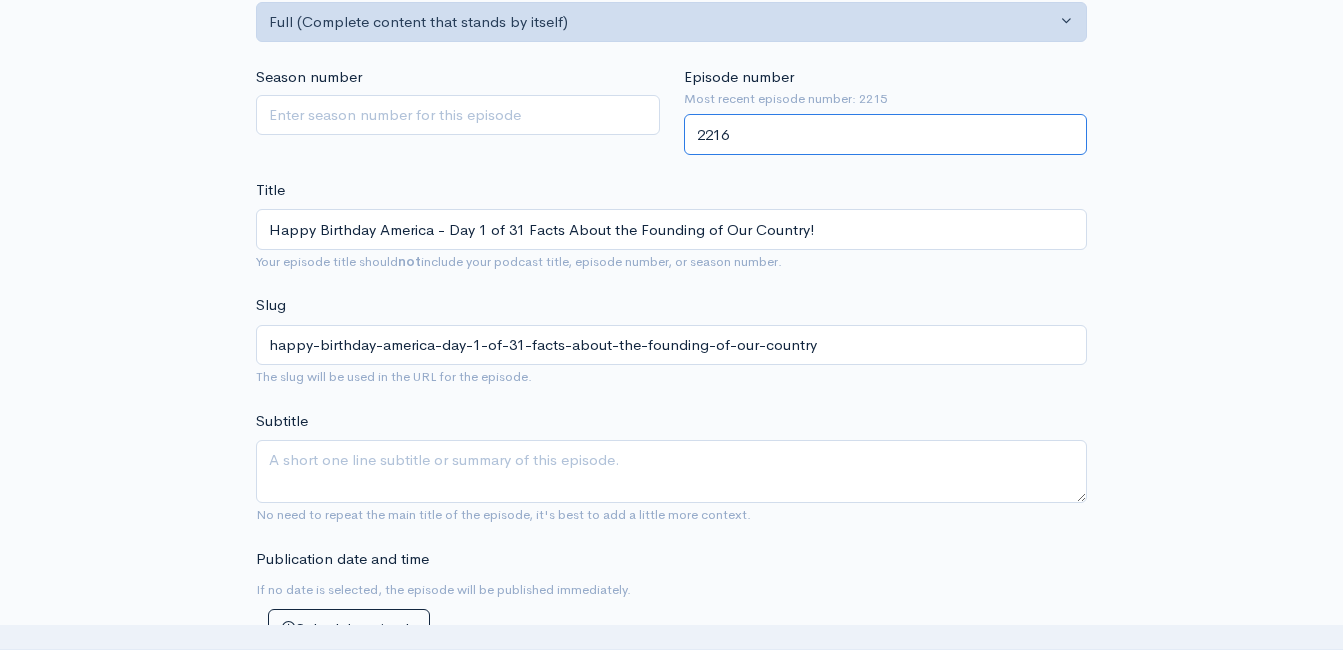 type on "2216" 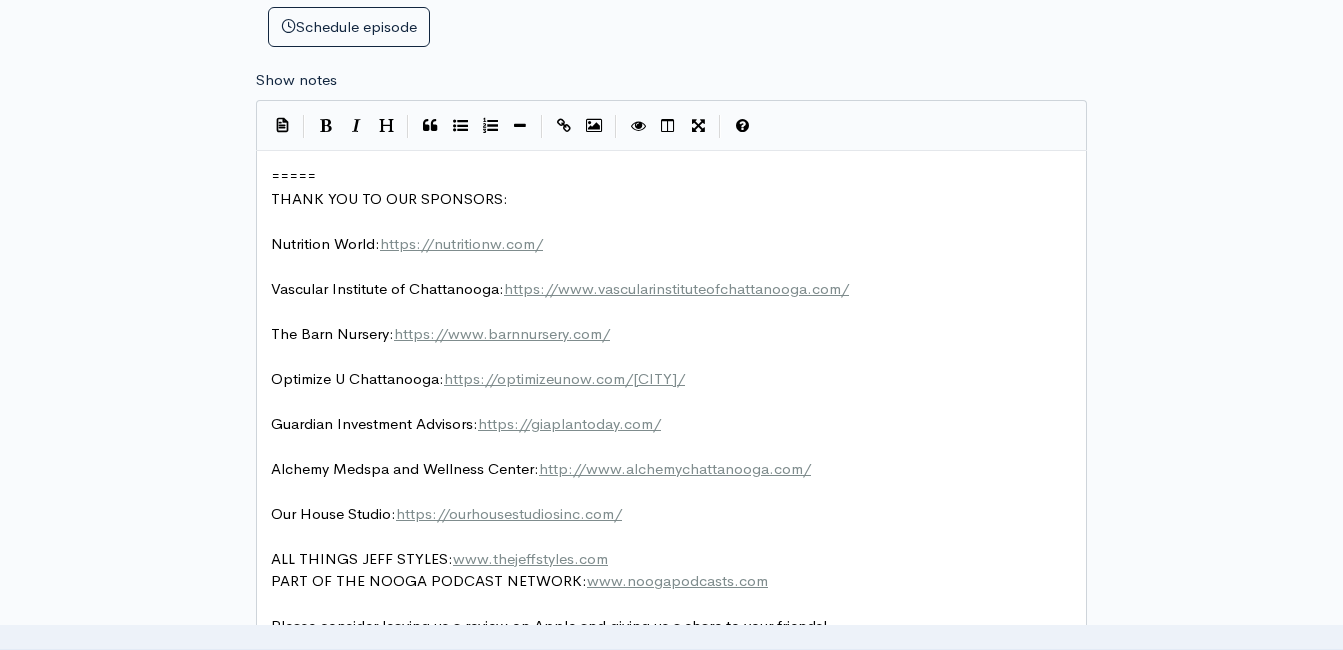 scroll, scrollTop: 1013, scrollLeft: 0, axis: vertical 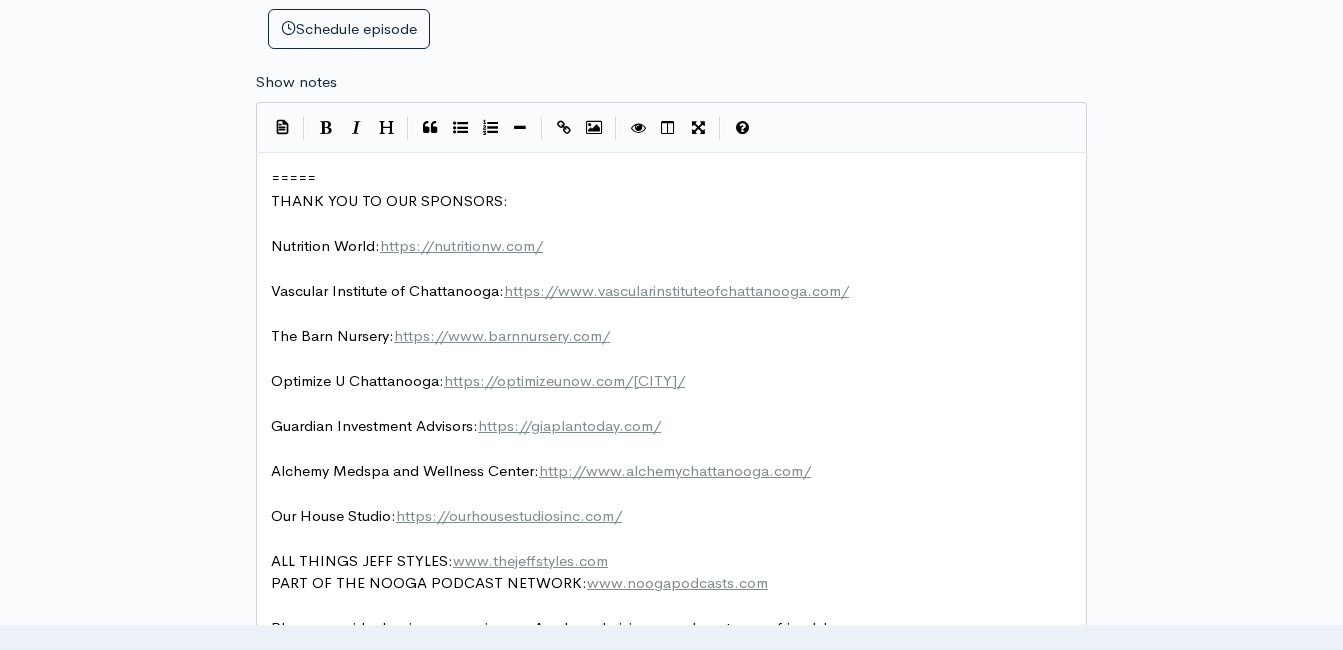 click on "xxxxxxxxxx   ===== THANK YOU TO OUR SPONSORS: ​ Nutrition World:  https://nutritionw.com/ ​ Vascular Institute of Chattanooga:  https://www.vascularinstituteofchattanooga.com/ ​ The Barn Nursery:  https://www.barnnursery.com/ ​ Optimize U Chattanooga:  https://optimizeunow.com/chattanooga/ ​ Guardian Investment Advisors:  https://giaplantoday.com/ ​ Alchemy Medspa and Wellness Center:  http://www.alchemychattanooga.com/ ​ Our House Studio:  https://ourhousestudiosinc.com/ ​ ALL THINGS JEFF STYLES:  www.thejeffstyles.com PART OF THE NOOGA PODCAST NETWORK:  www.noogapodcasts.com ​ Please consider leaving us a review on Apple and giving us a share to your friends!  ​ ----- ​ This podcast is powered by  [ ZenCast.fm ] ( https://zencast.fm )" at bounding box center (671, 441) 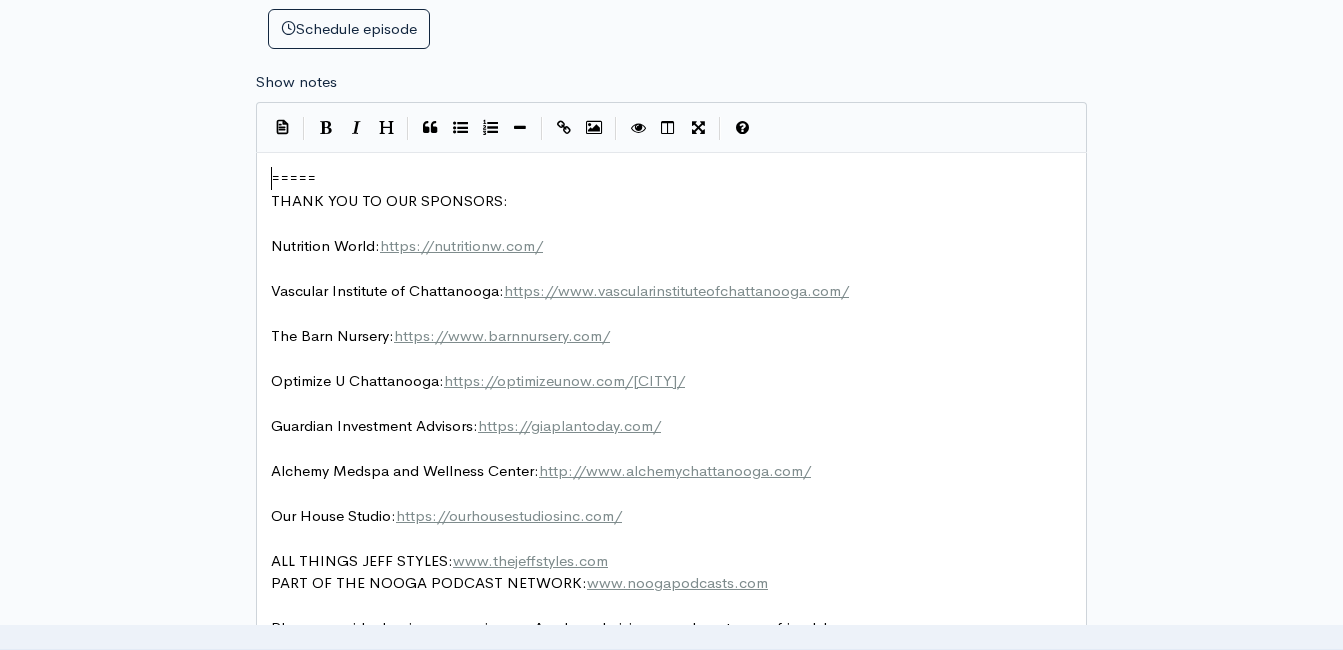 click on "=====" at bounding box center [293, 177] 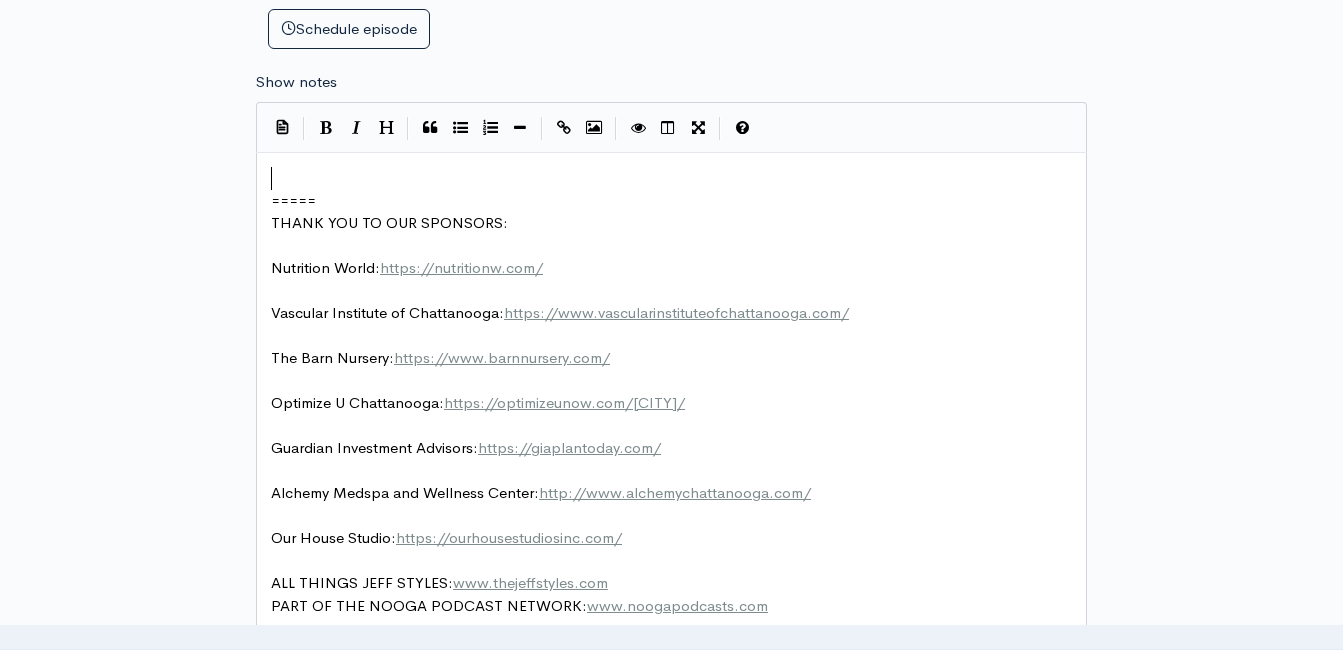 click on "​" at bounding box center [679, 178] 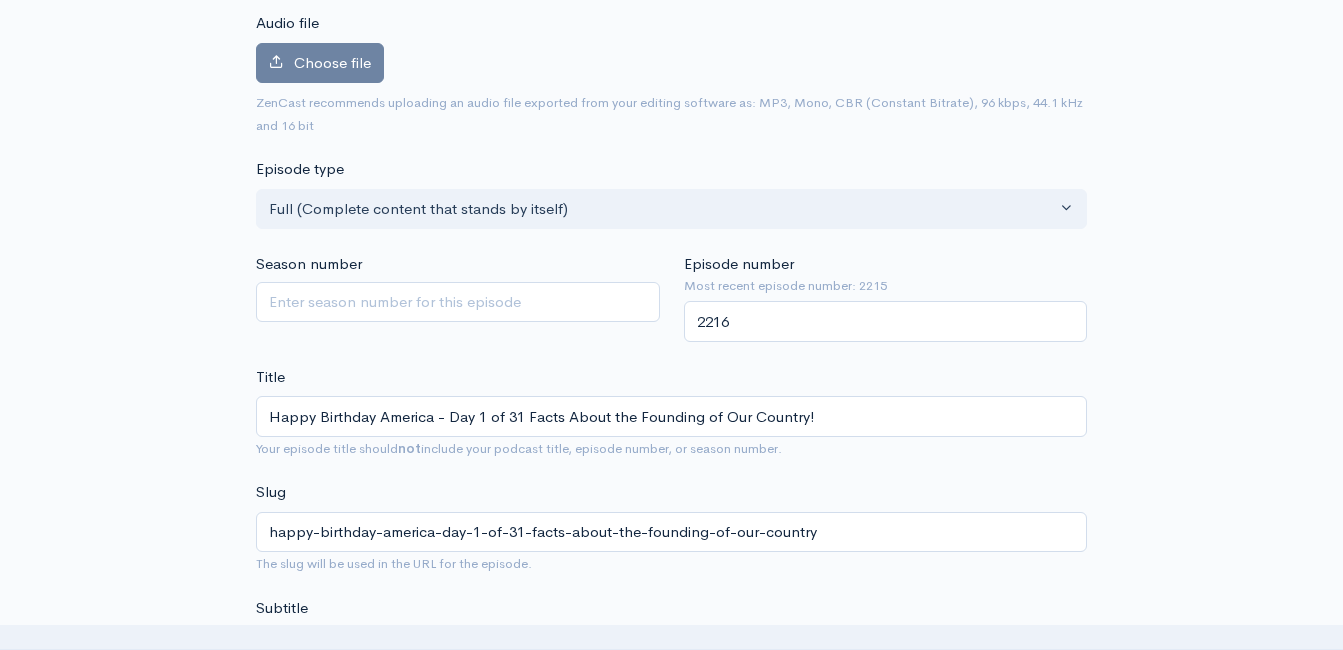 scroll, scrollTop: 213, scrollLeft: 0, axis: vertical 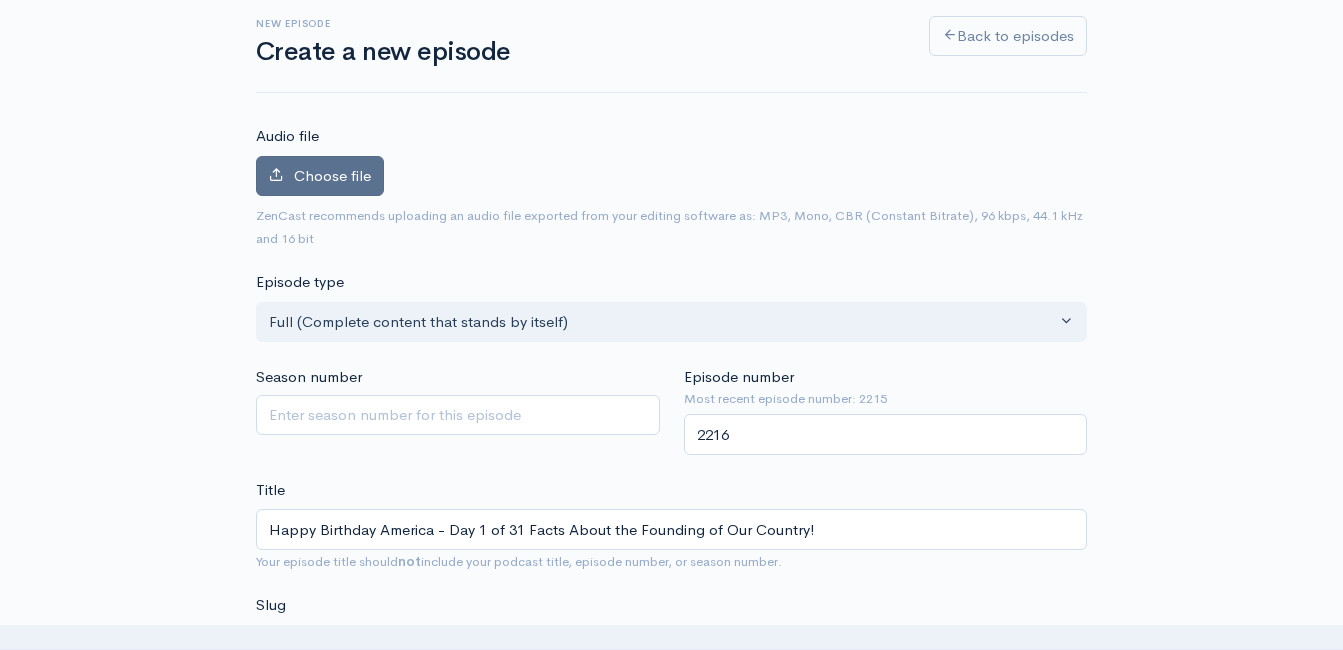 click on "Choose file" at bounding box center [320, 176] 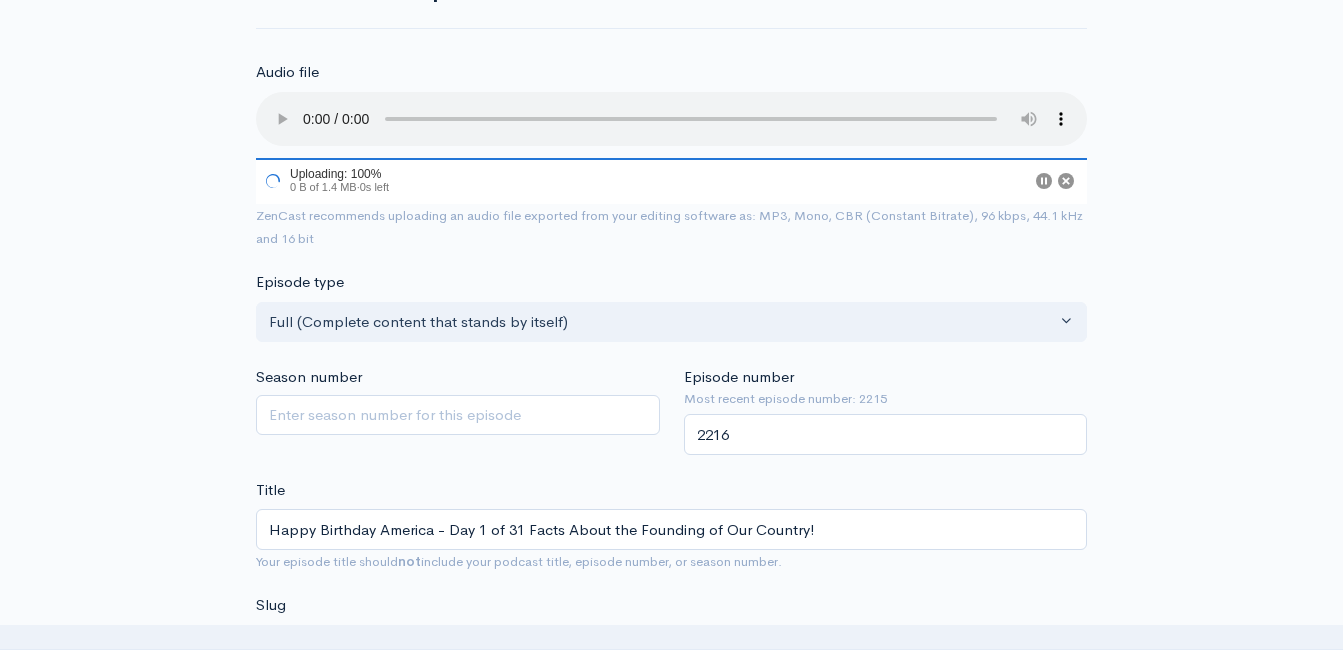 scroll, scrollTop: 213, scrollLeft: 0, axis: vertical 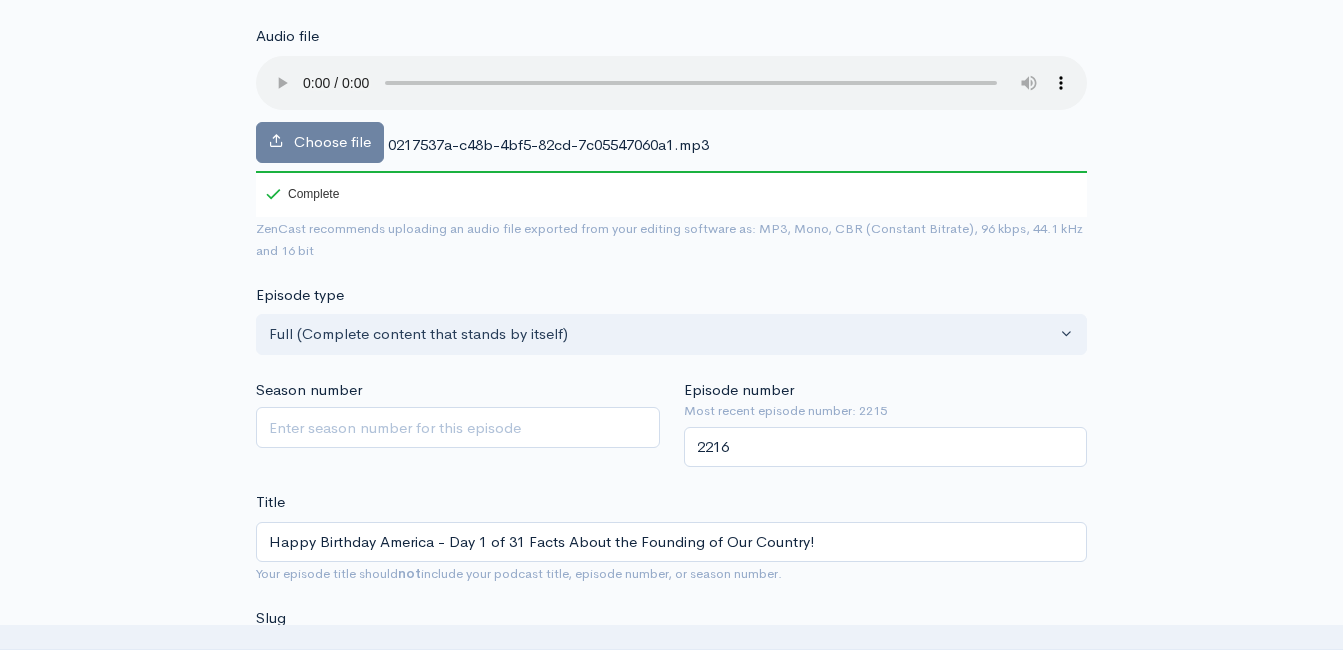 click on "New episode
Create a new episode
Back to episodes
Audio file       Choose file     0217537a-c48b-4bf5-82cd-7c05547060a1.mp3                 100   Complete   ZenCast recommends uploading an audio file exported from your editing
software as: MP3, Mono, CBR (Constant Bitrate), 96 kbps, 44.1 kHz and 16 bit   Episode type   Full (Complete content that stands by itself) Trailer (a short, promotional piece of content that represents a preview for a show) Bonus (extra content for a show (for example, behind the scenes information or interviews with the cast) Full (Complete content that stands by itself)     Season number     Episode number   Most recent episode number: 2215   2216   Title   Happy Birthday America - Day 1 of 31 Facts About the Founding of Our Country!   Your episode title should  not  include your podcast
title, episode number, or season number.   Slug         Subtitle             ×" at bounding box center [672, 1130] 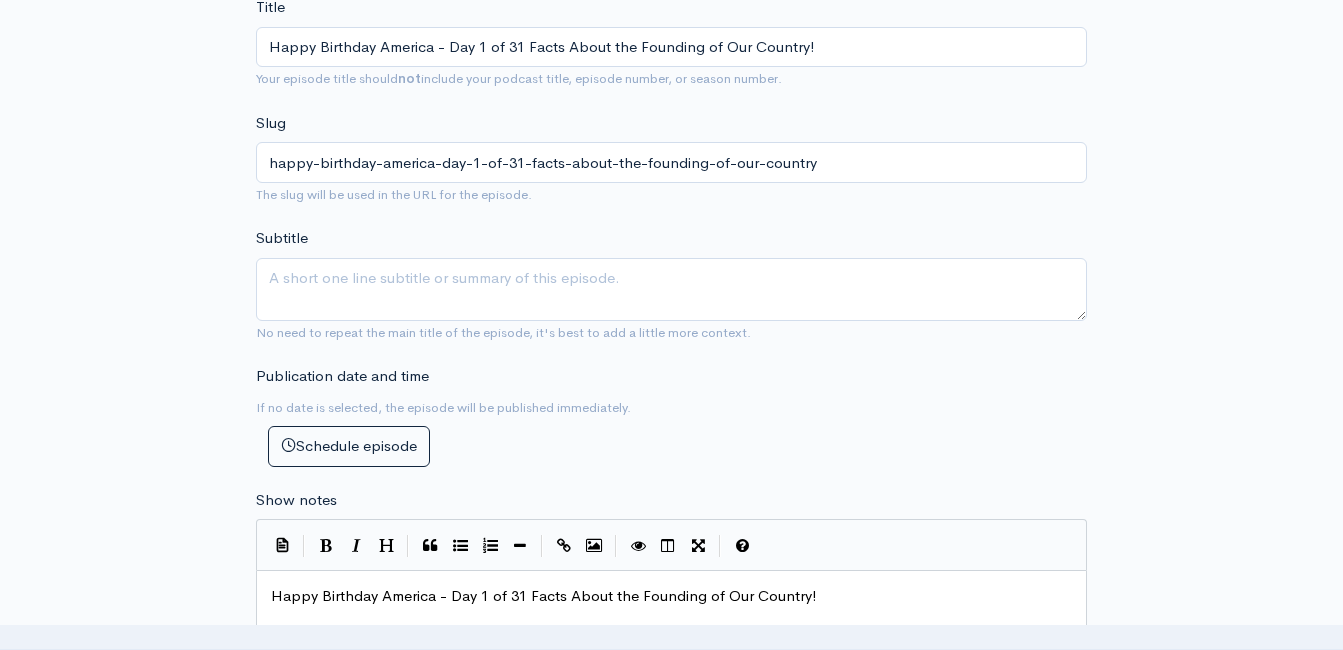 scroll, scrollTop: 613, scrollLeft: 0, axis: vertical 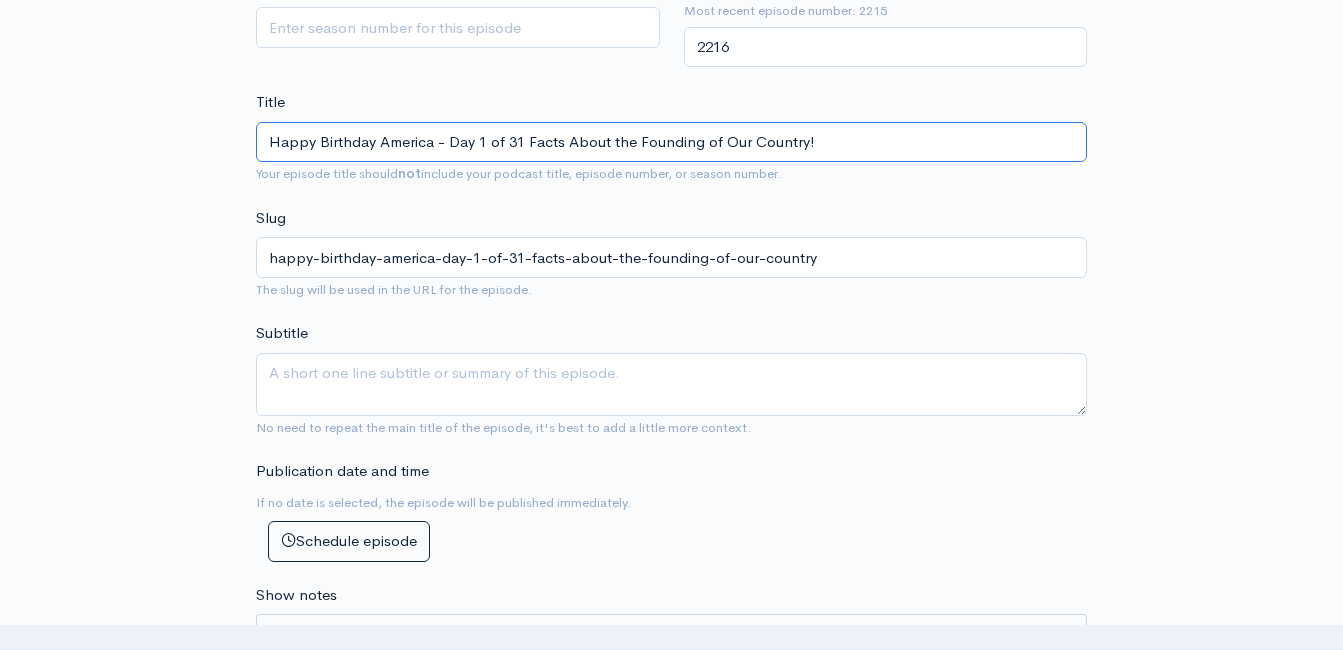 click on "Happy Birthday America - Day 1 of 31 Facts About the Founding of Our Country!" at bounding box center [671, 142] 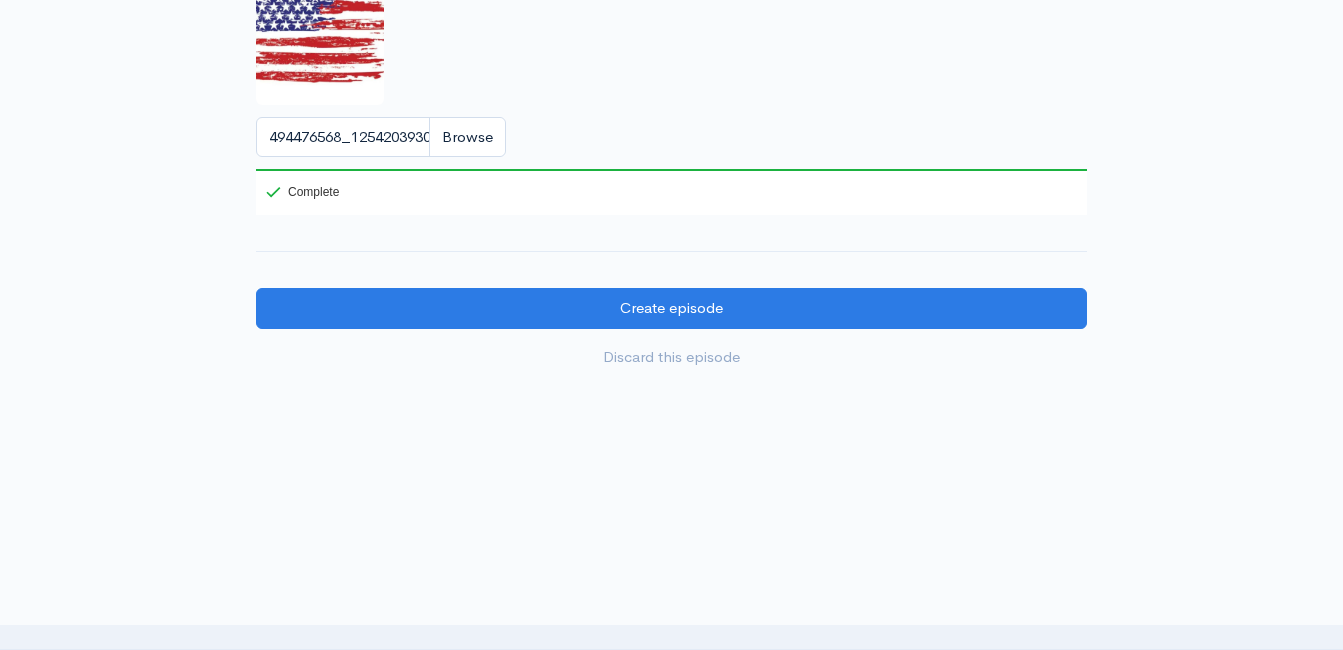 scroll, scrollTop: 2241, scrollLeft: 0, axis: vertical 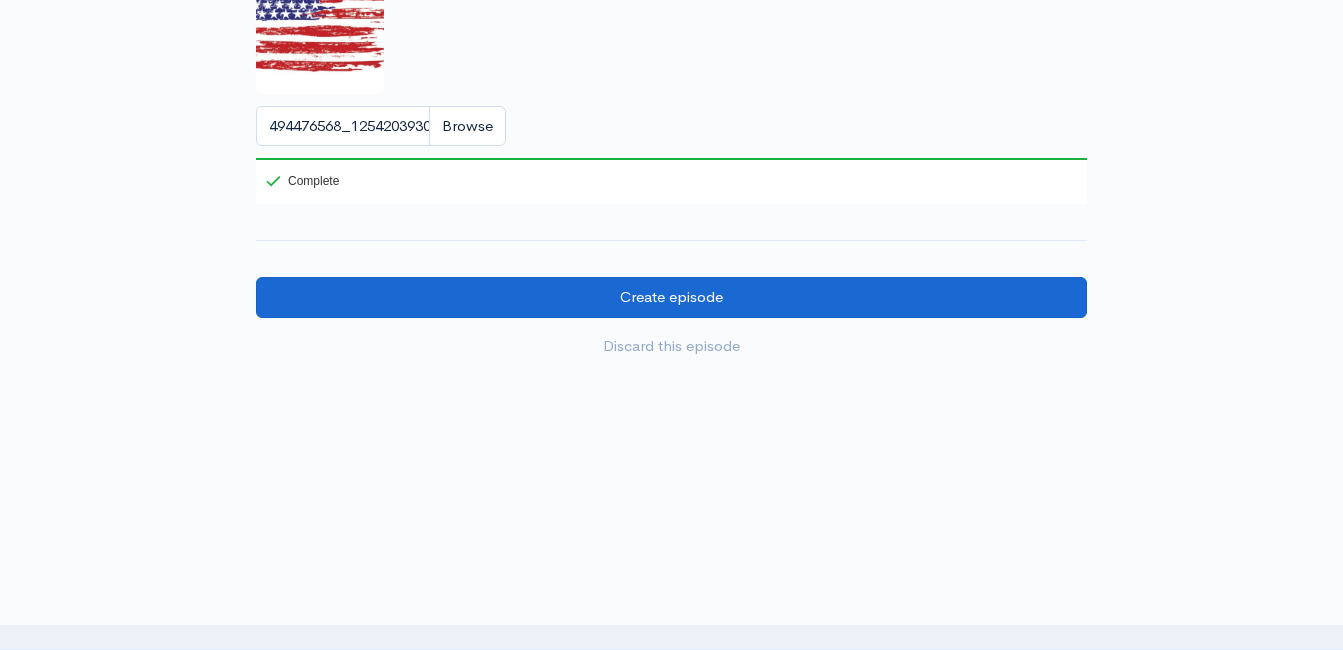 type on "Happy Birthday America - Day 1 of Facts About the Founding of Our Country!" 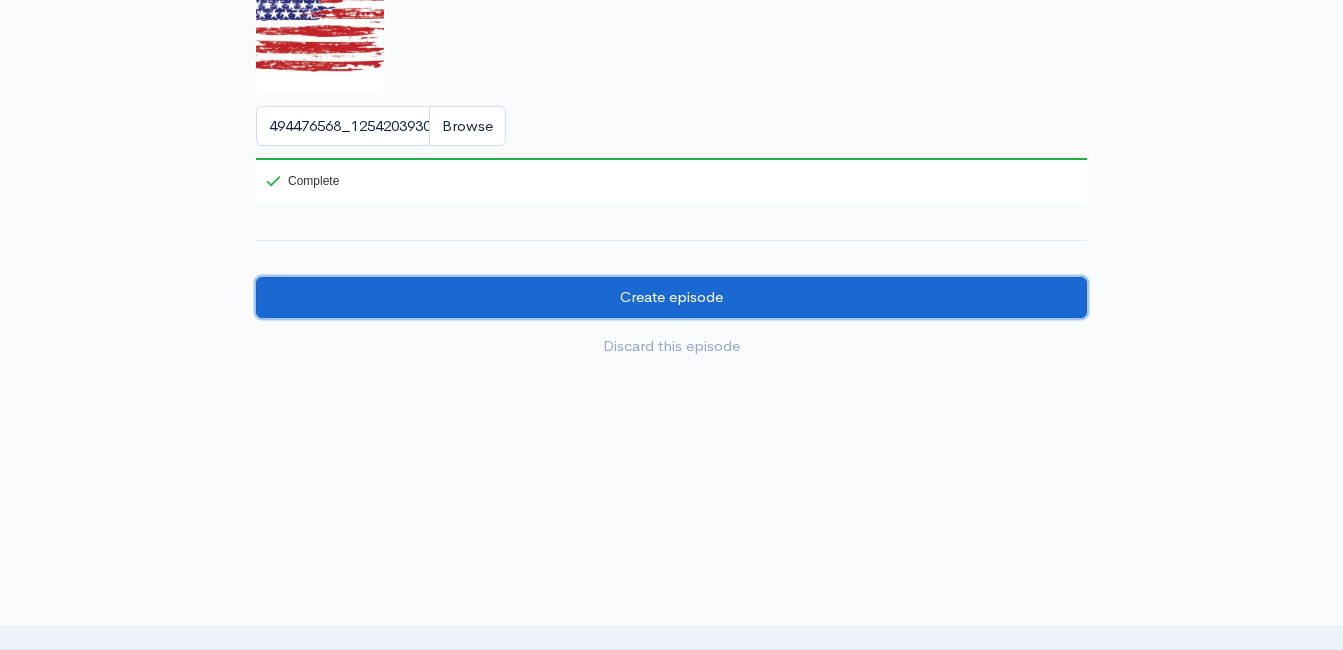 click on "Create episode" at bounding box center [671, 297] 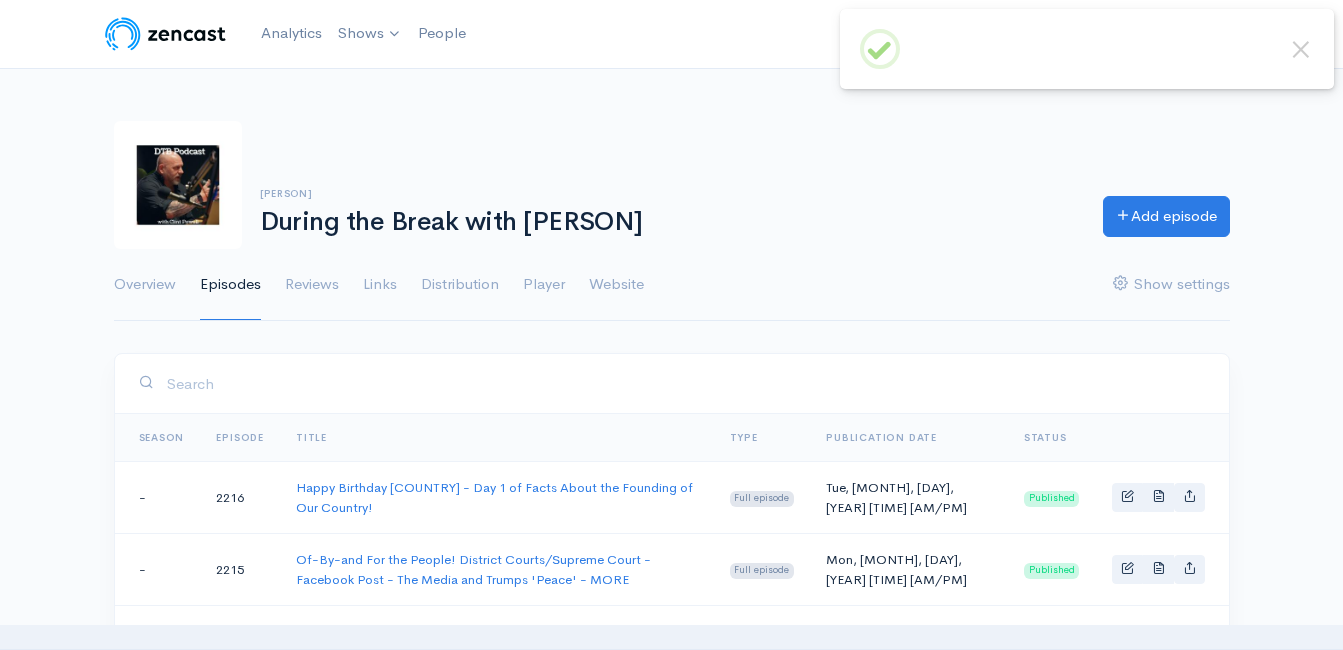 scroll, scrollTop: 0, scrollLeft: 0, axis: both 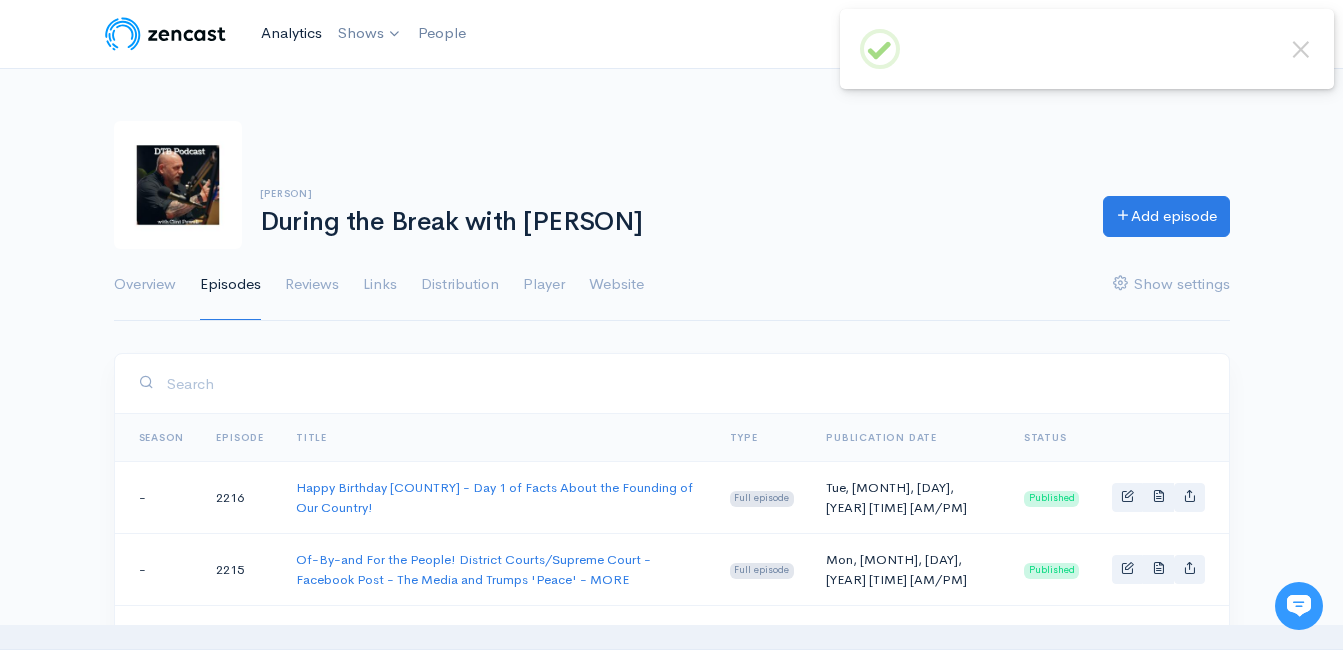 click on "Analytics" at bounding box center (291, 33) 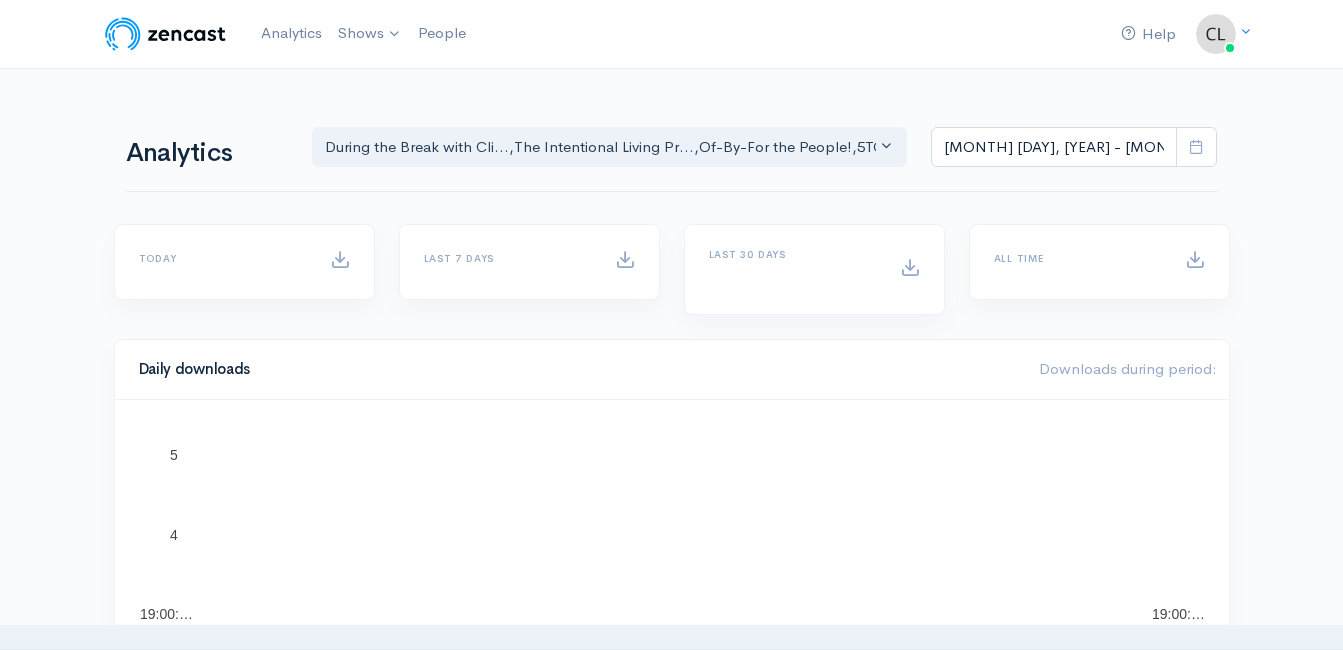 scroll, scrollTop: 0, scrollLeft: 0, axis: both 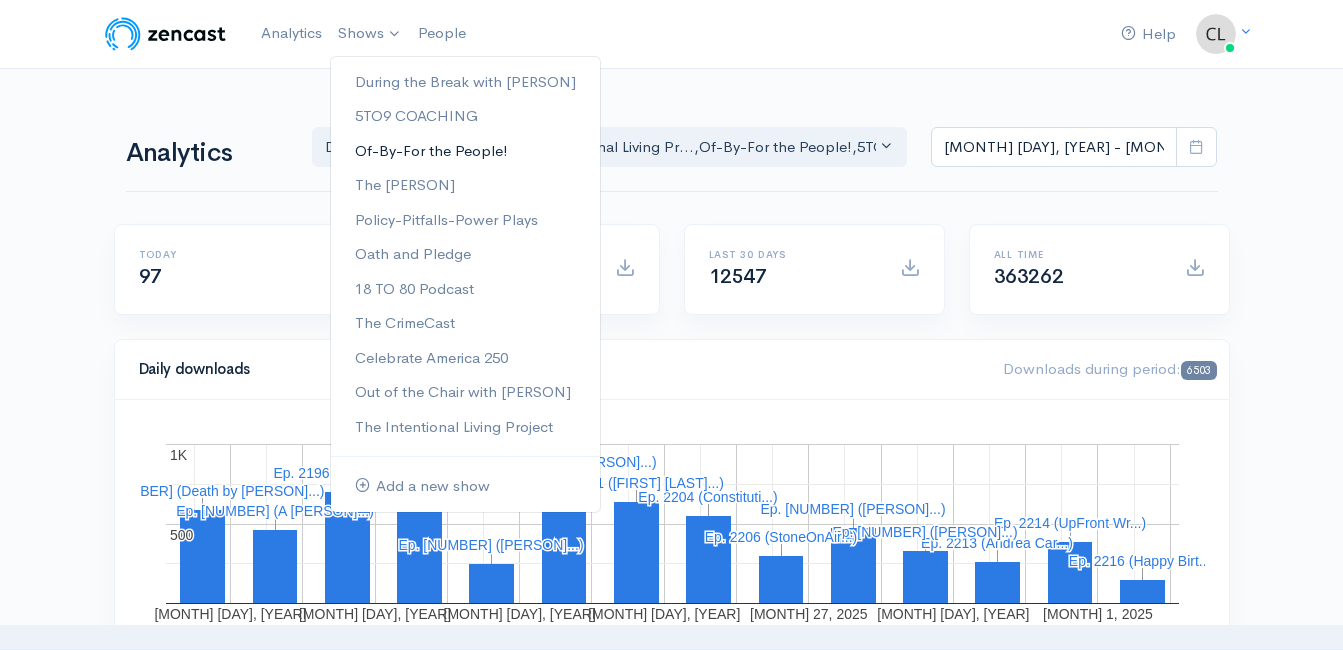 click on "Of-By-For the People!" at bounding box center (465, 151) 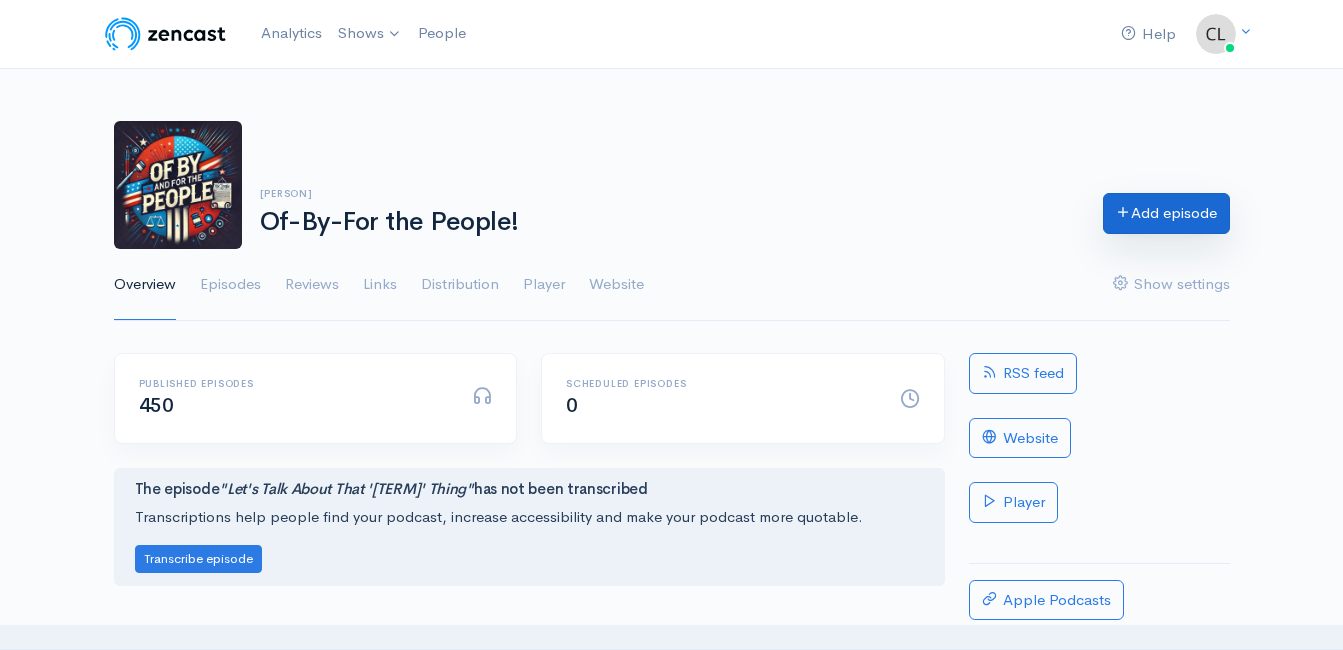 scroll, scrollTop: 0, scrollLeft: 0, axis: both 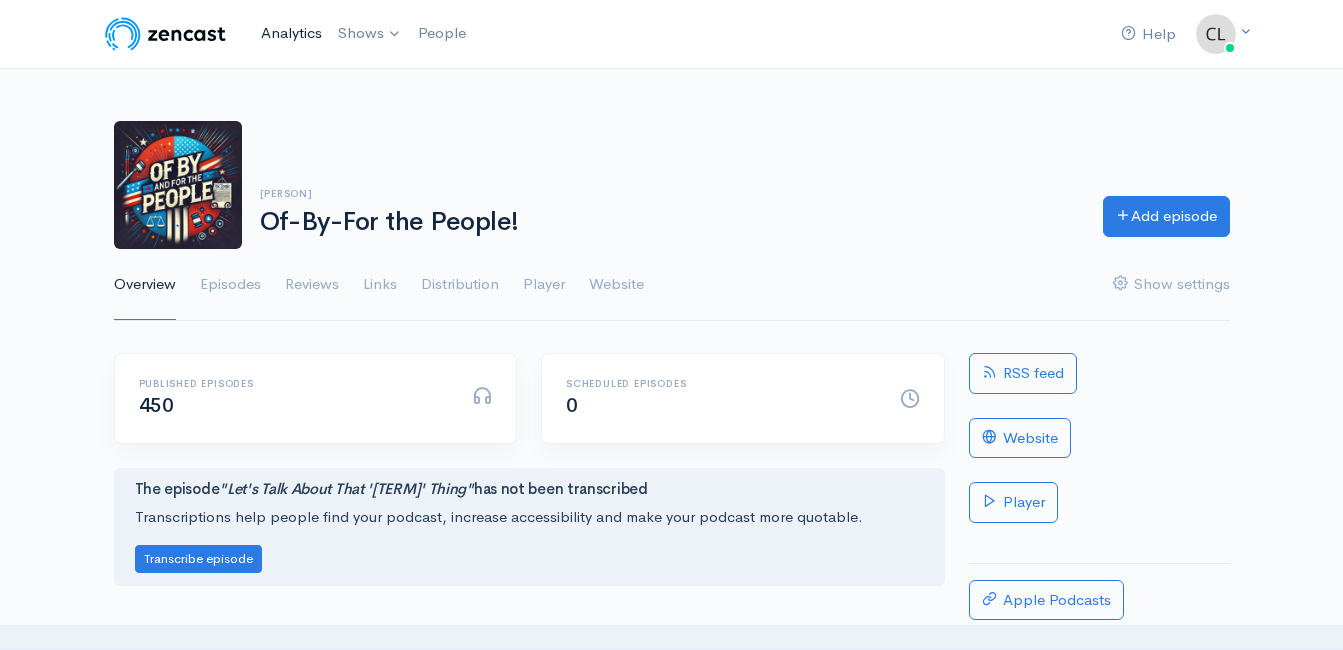 click on "Analytics" at bounding box center [291, 33] 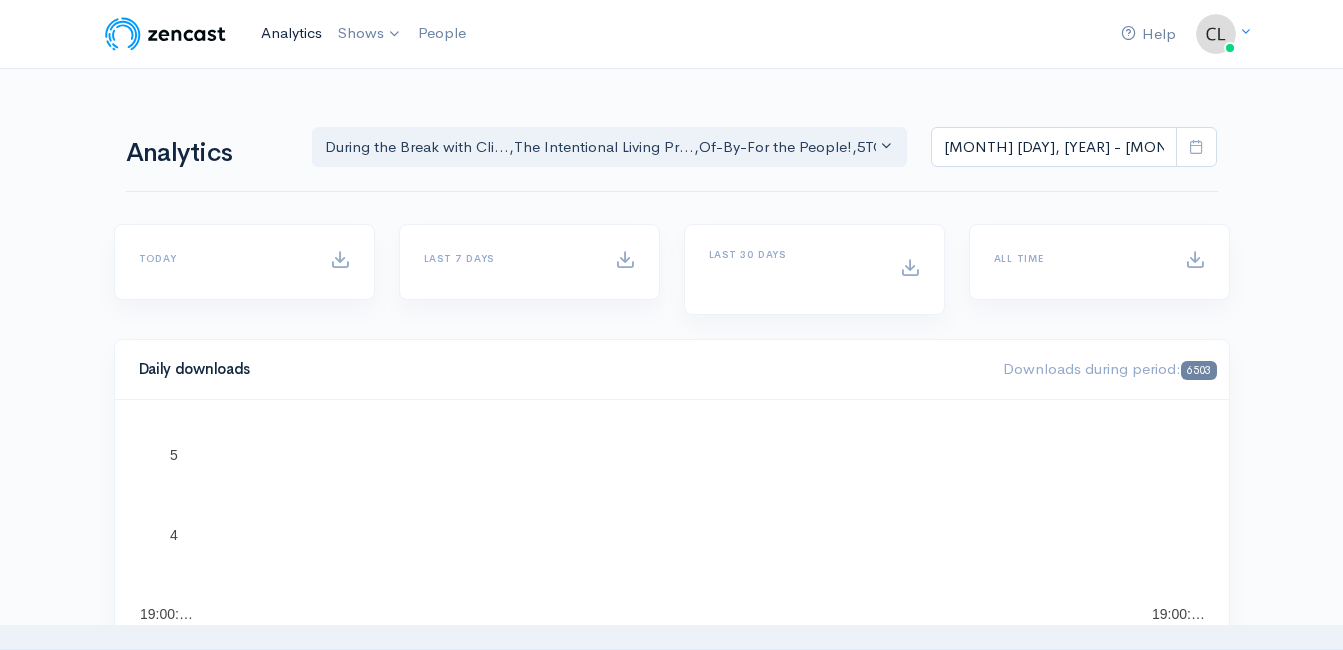 scroll, scrollTop: 0, scrollLeft: 0, axis: both 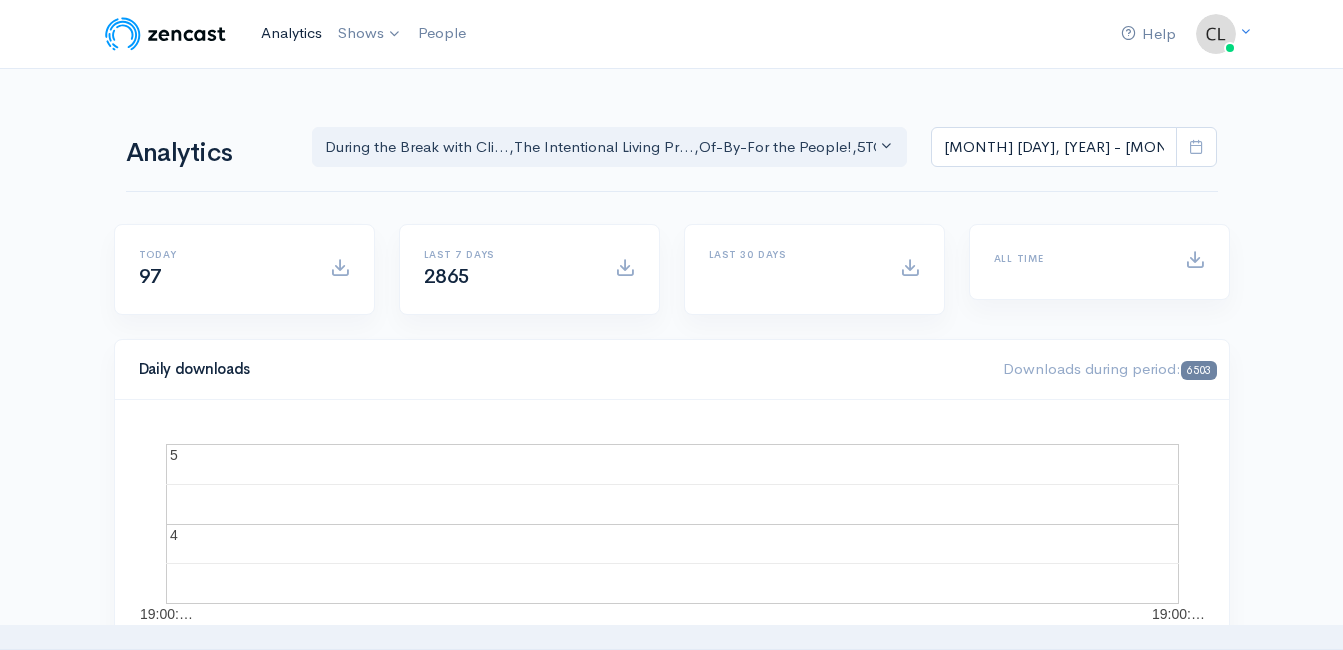 click on "Analytics" at bounding box center (291, 33) 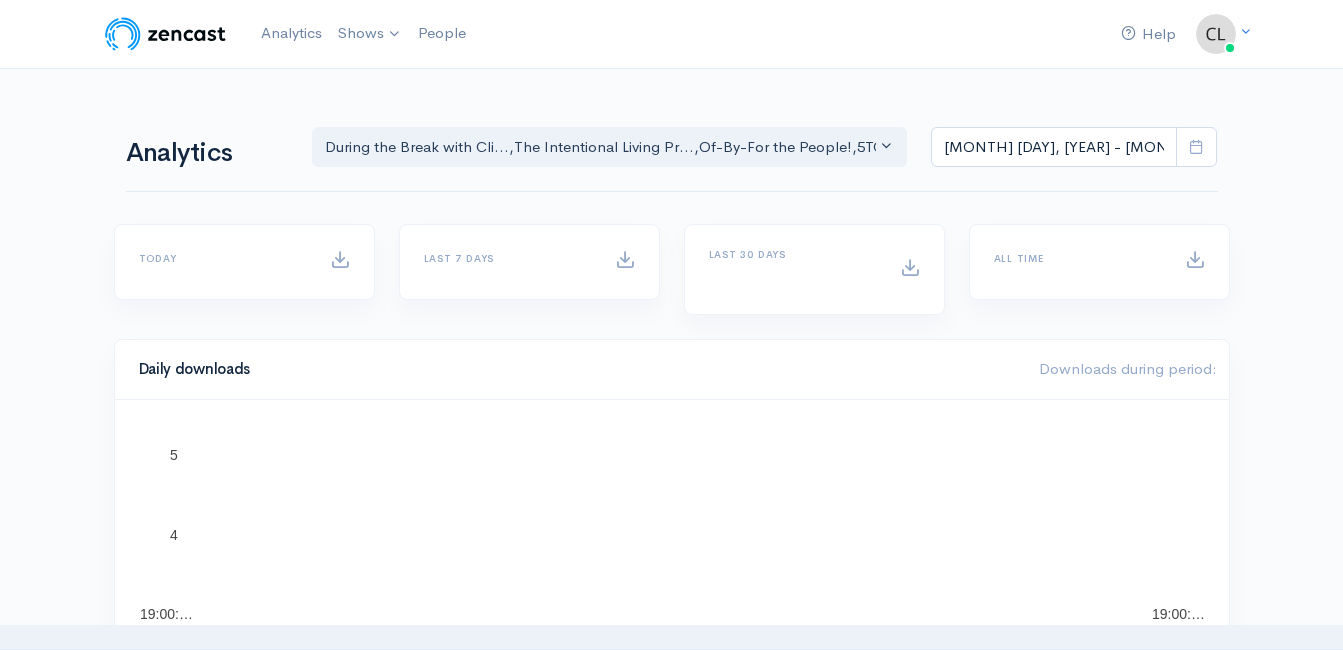 scroll, scrollTop: 0, scrollLeft: 0, axis: both 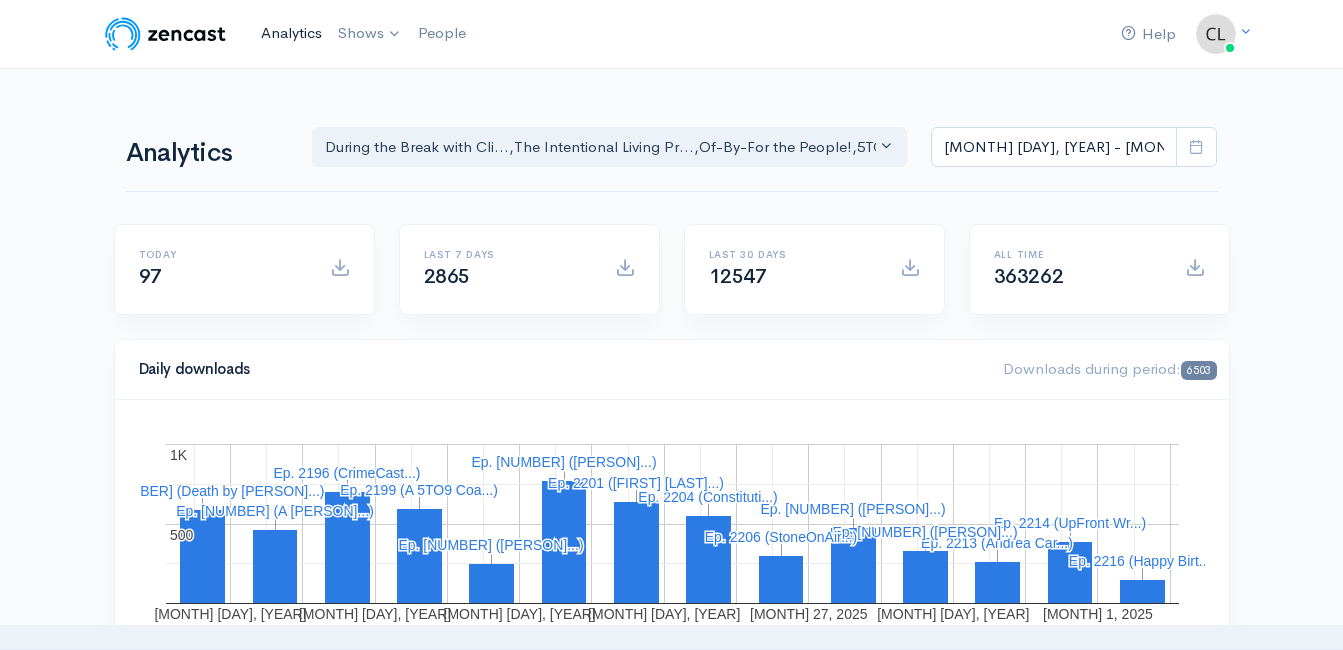 click on "Analytics" at bounding box center (291, 33) 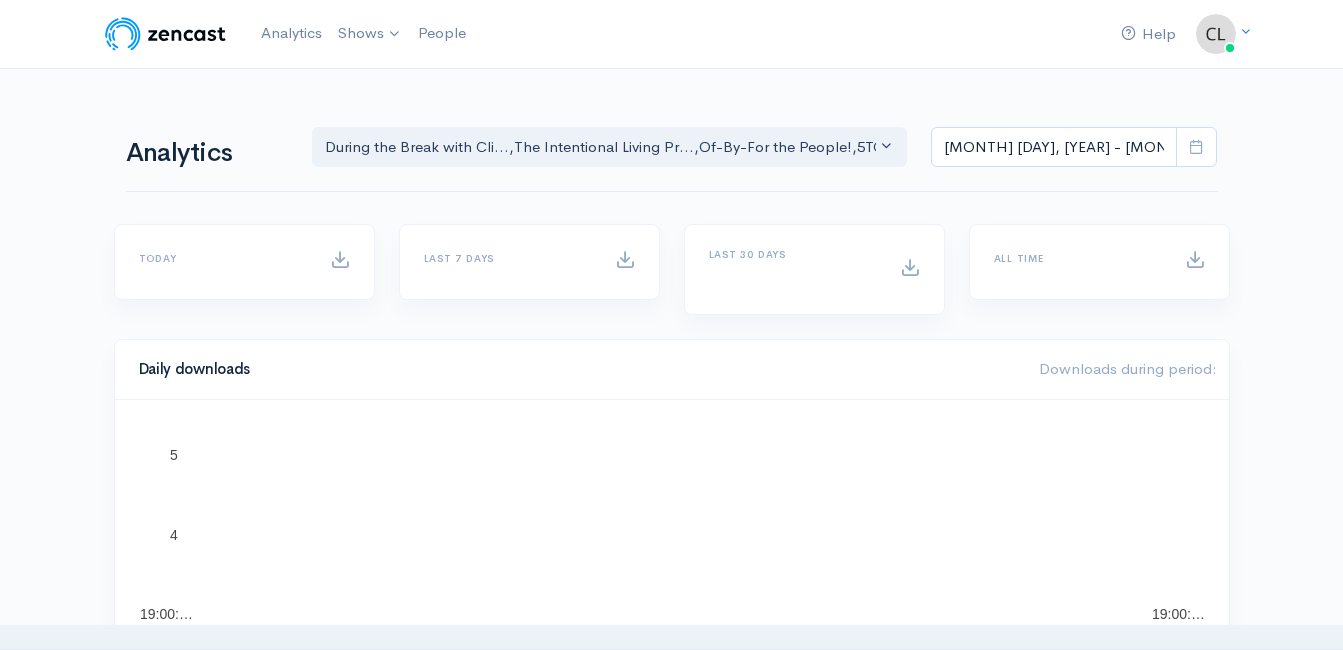 scroll, scrollTop: 0, scrollLeft: 0, axis: both 